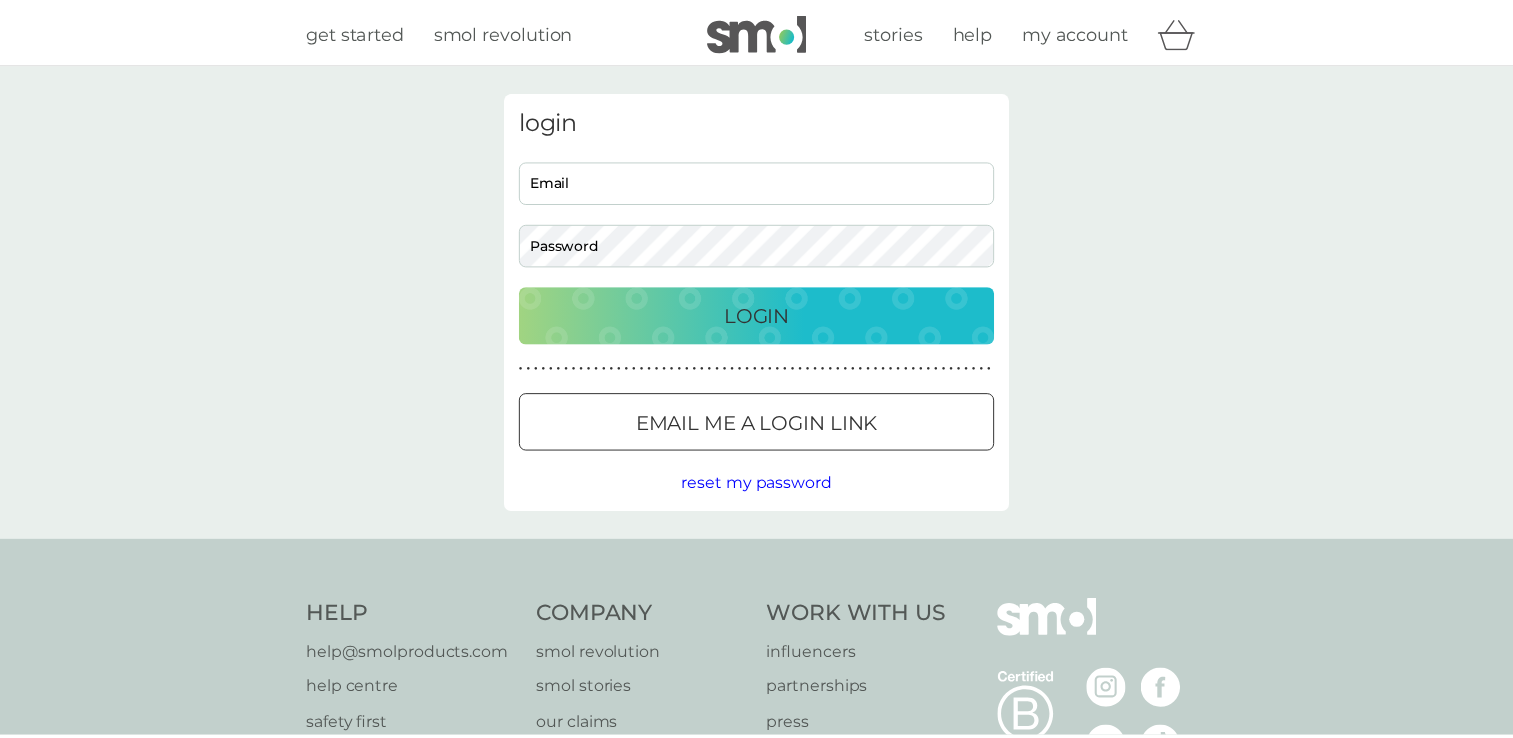 scroll, scrollTop: 0, scrollLeft: 0, axis: both 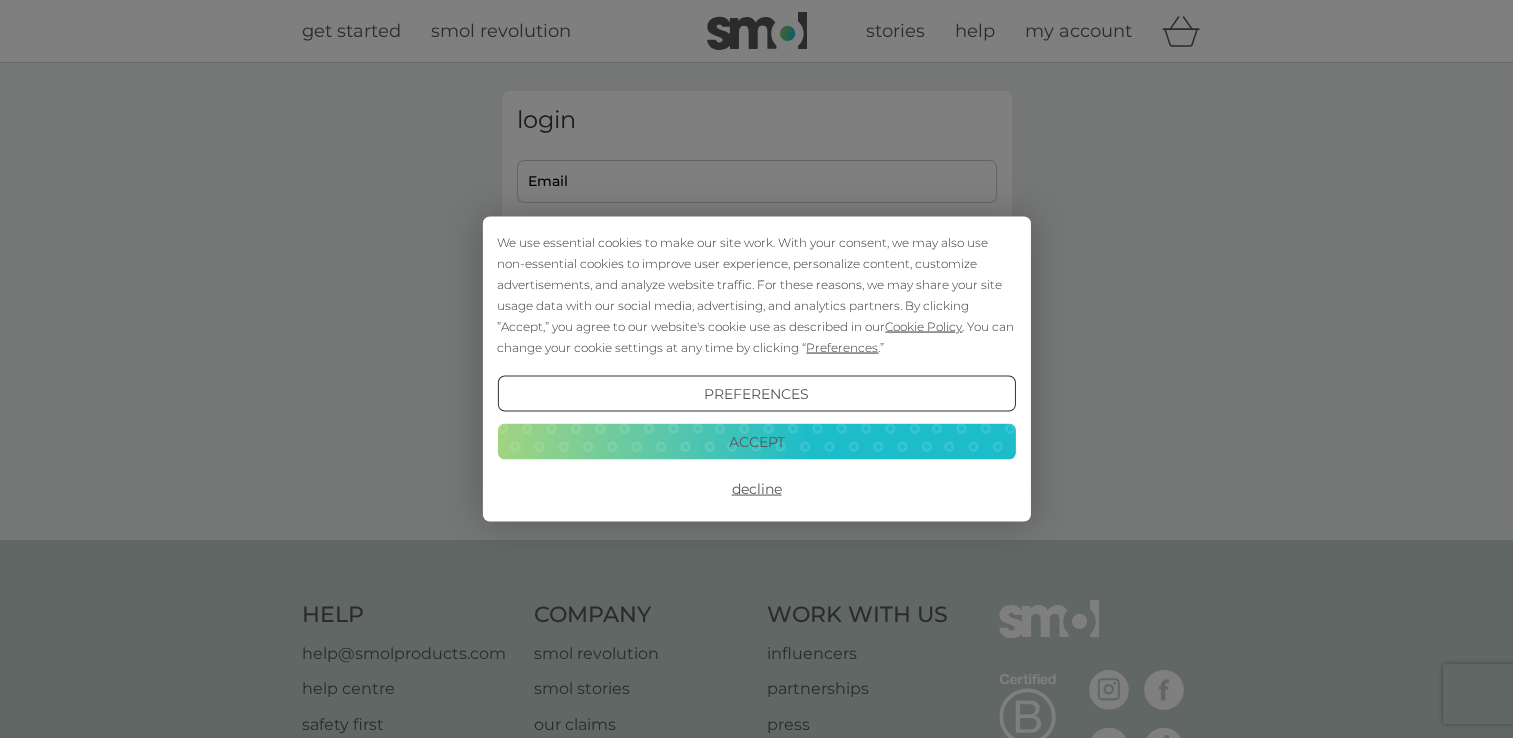 click on "We use essential cookies to make our site work. With your consent, we may also use non-essential cookies to improve user experience, personalize content, customize advertisements, and analyze website traffic. For these reasons, we may share your site usage data with our social media, advertising, and analytics partners. By clicking ”Accept,” you agree to our website's cookie use as described in our  Cookie Policy . You can change your cookie settings at any time by clicking “ Preferences .” Preferences Decline Accept" at bounding box center [756, 369] 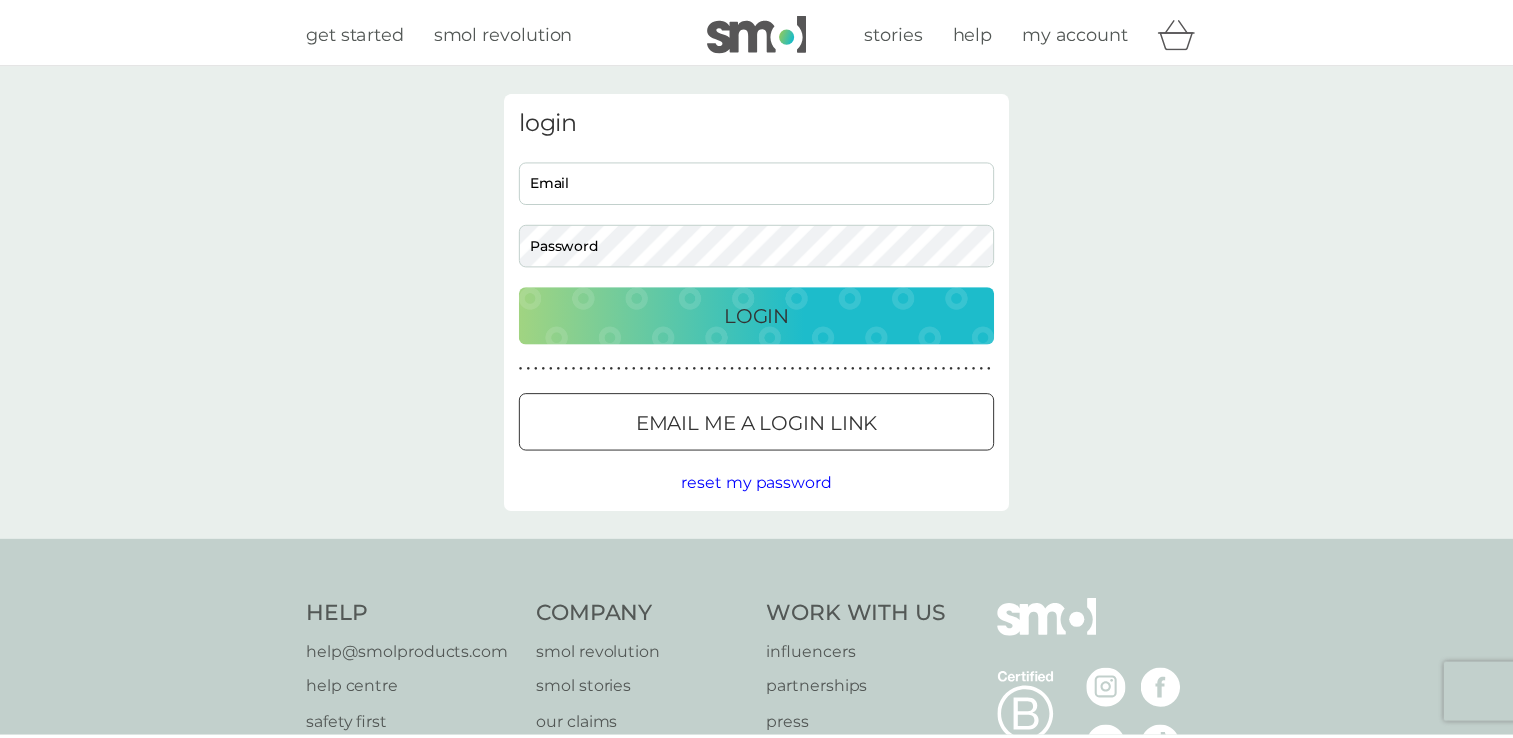 scroll, scrollTop: 0, scrollLeft: 0, axis: both 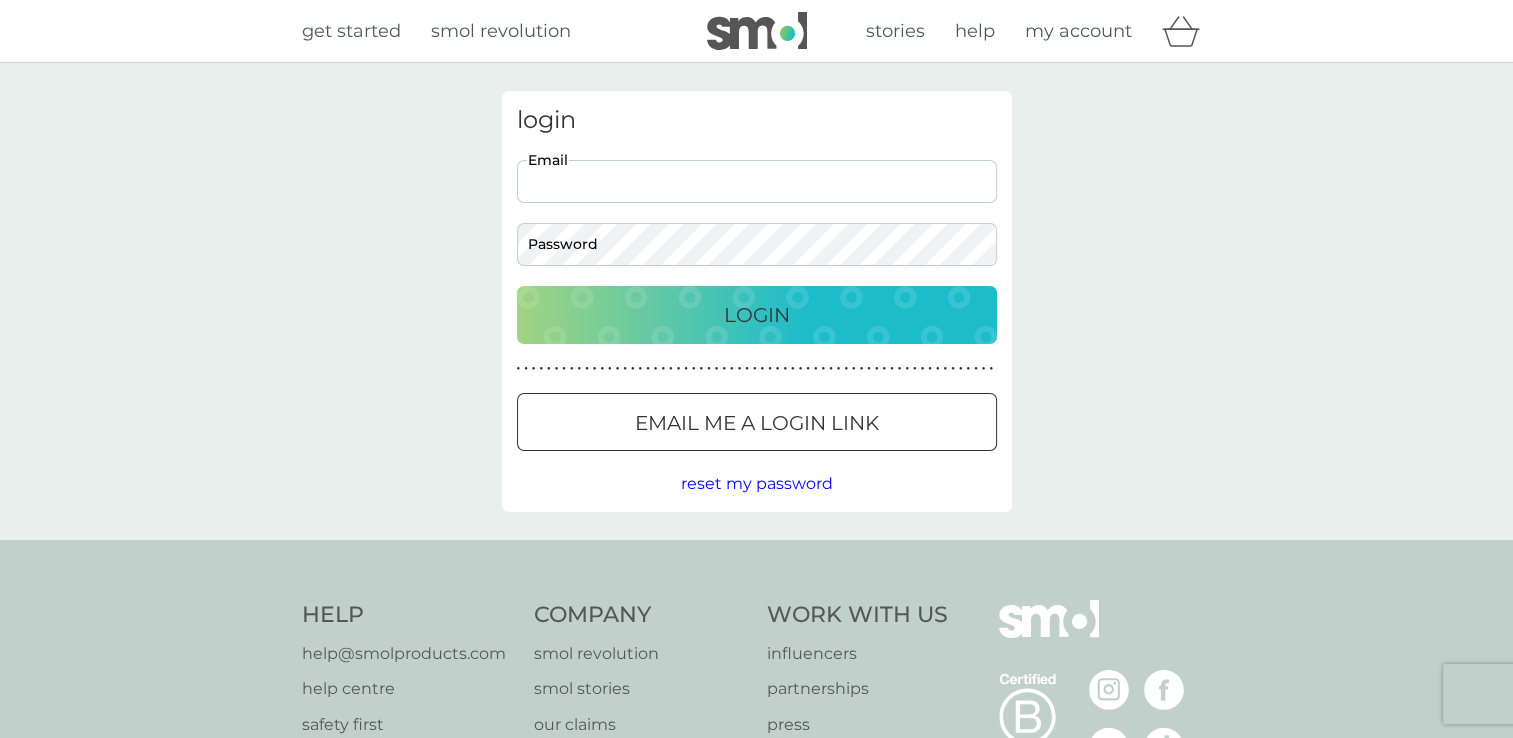 click on "Email" at bounding box center (757, 181) 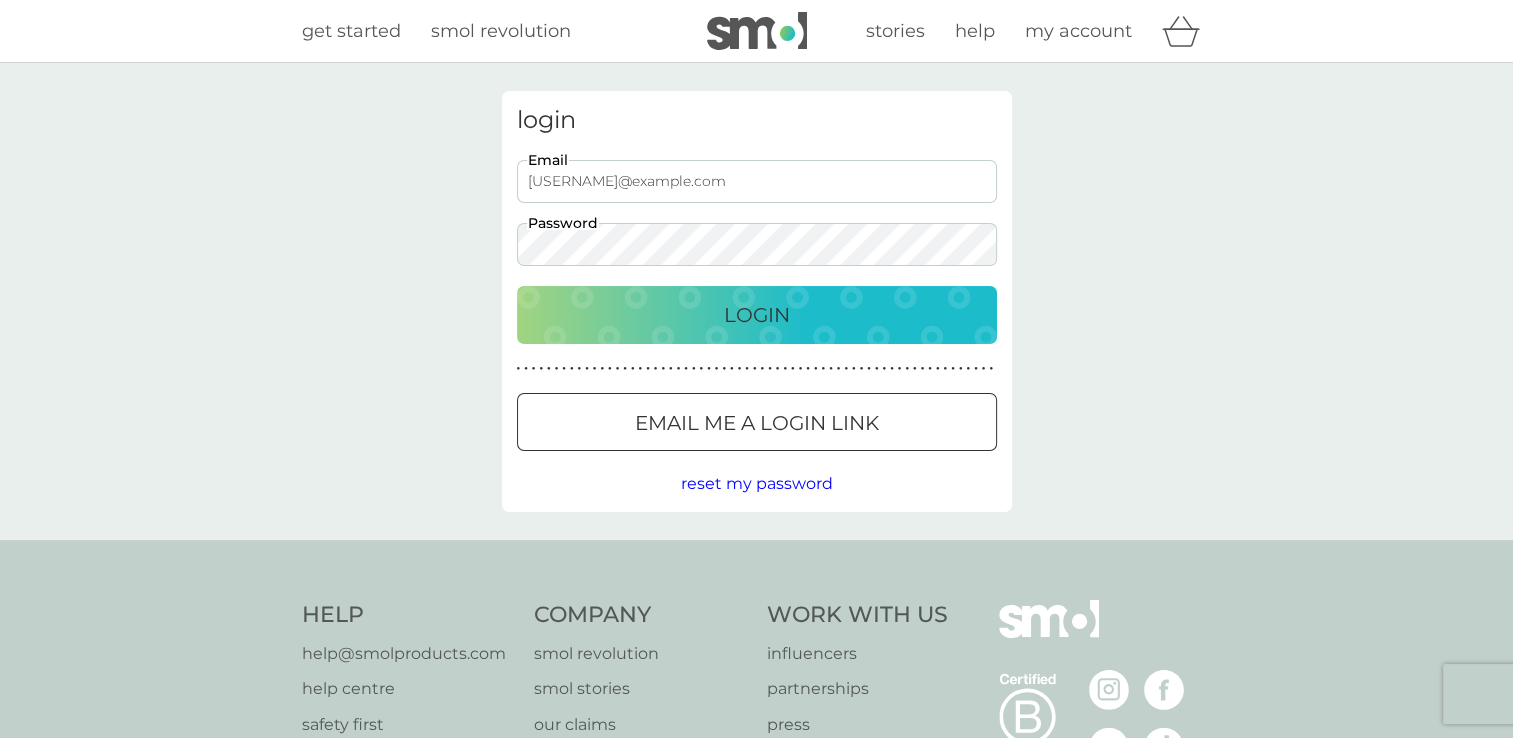 click on "Login" at bounding box center [757, 315] 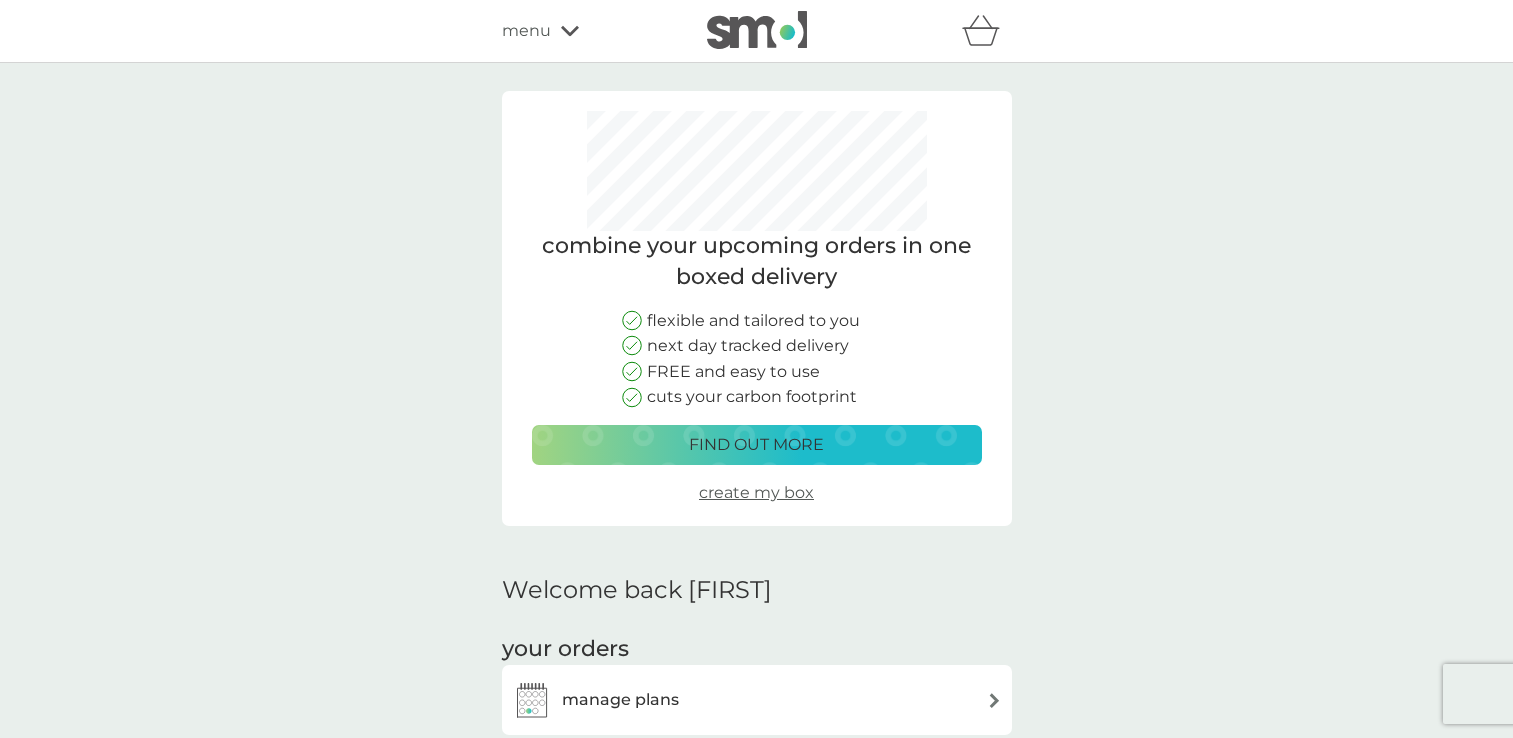 scroll, scrollTop: 0, scrollLeft: 0, axis: both 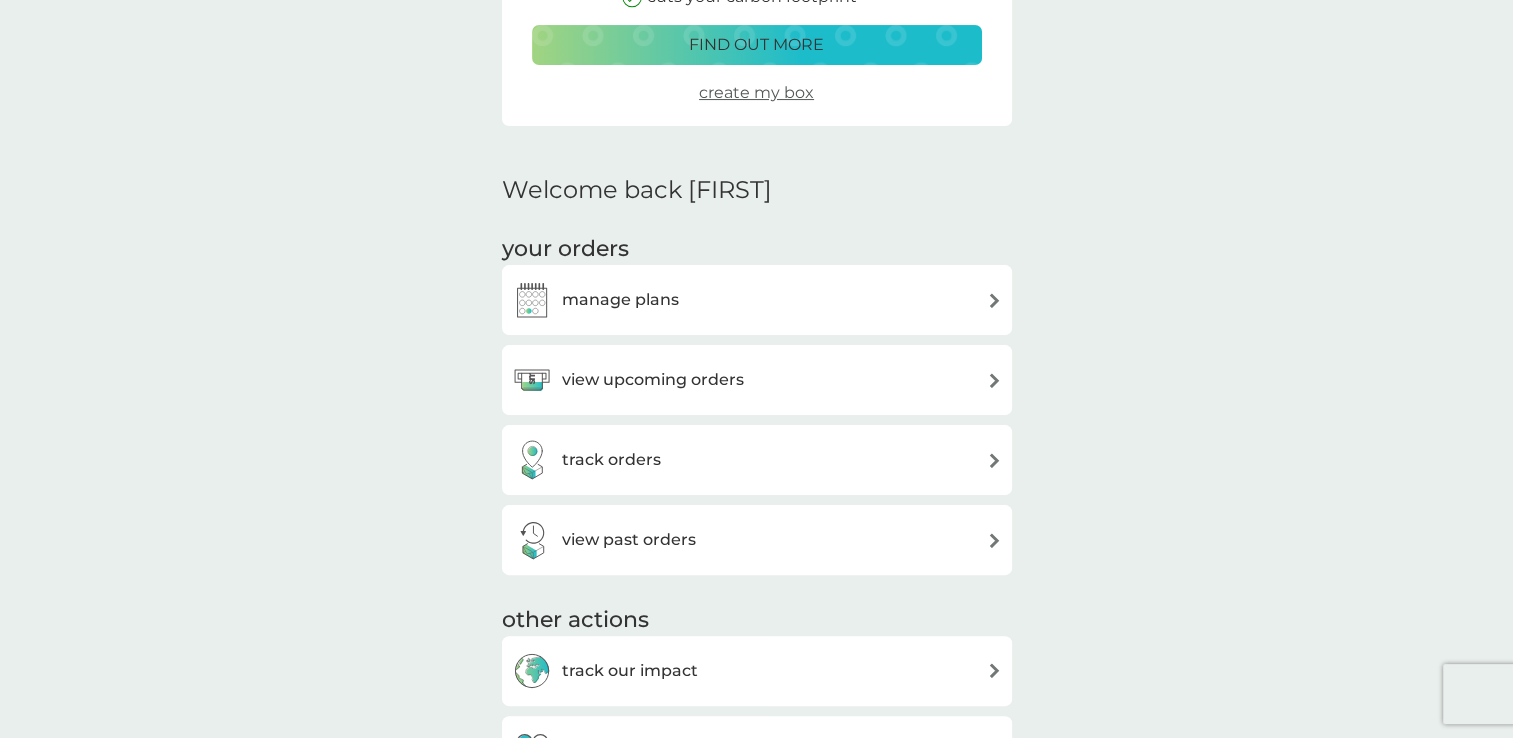 click on "manage plans" at bounding box center (620, 300) 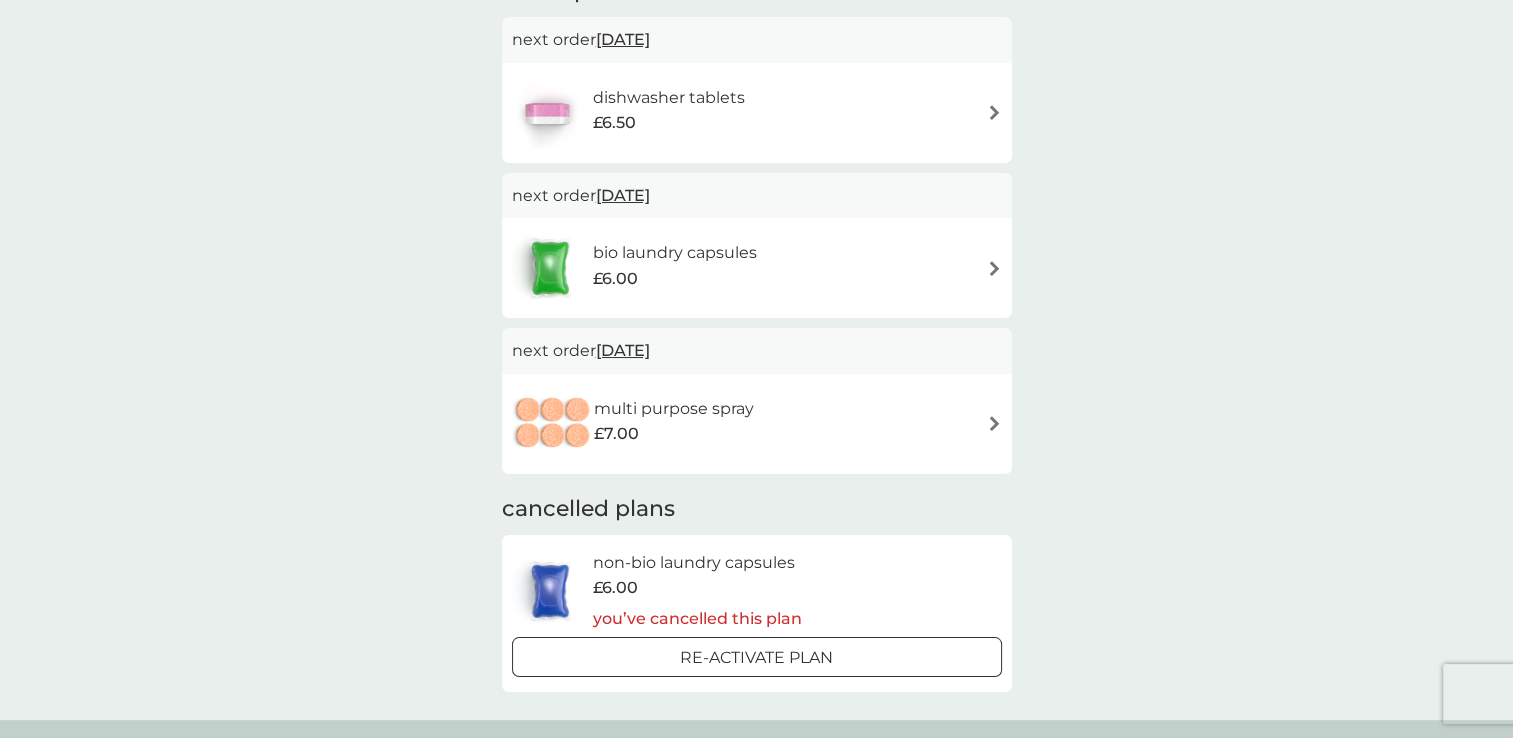 scroll, scrollTop: 300, scrollLeft: 0, axis: vertical 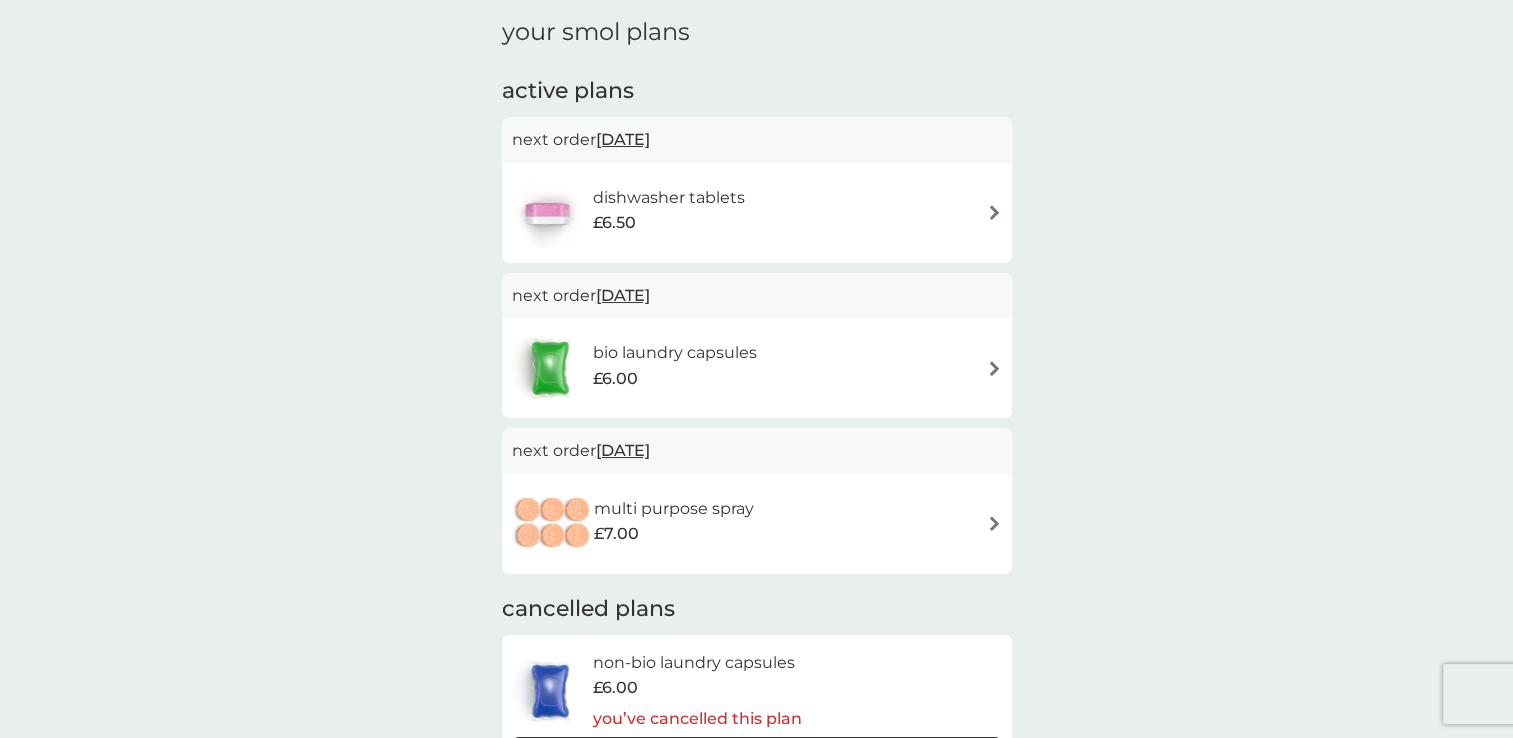 click on "dishwasher tablets £6.50" at bounding box center [757, 213] 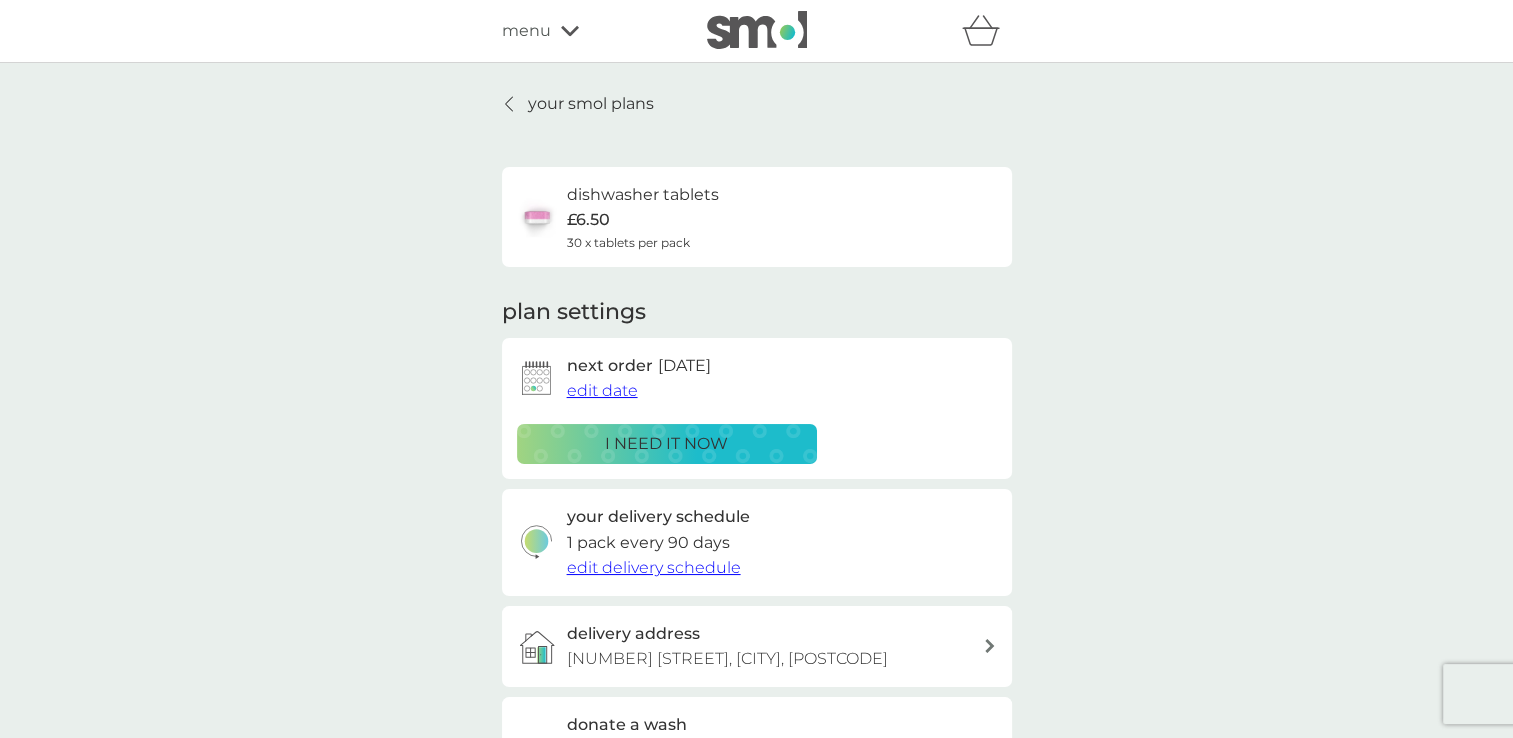 click on "edit date" at bounding box center (602, 390) 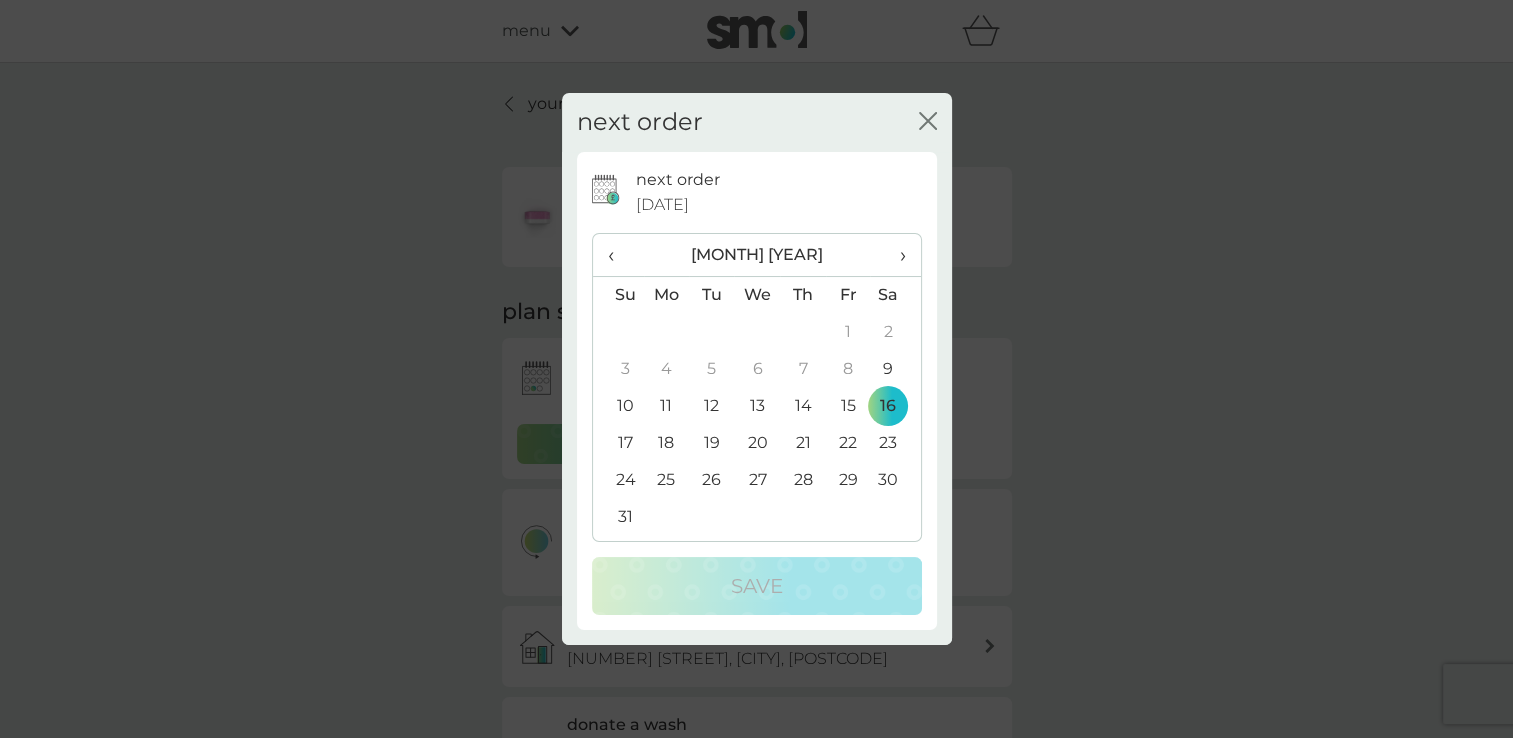 click on "›" at bounding box center (895, 255) 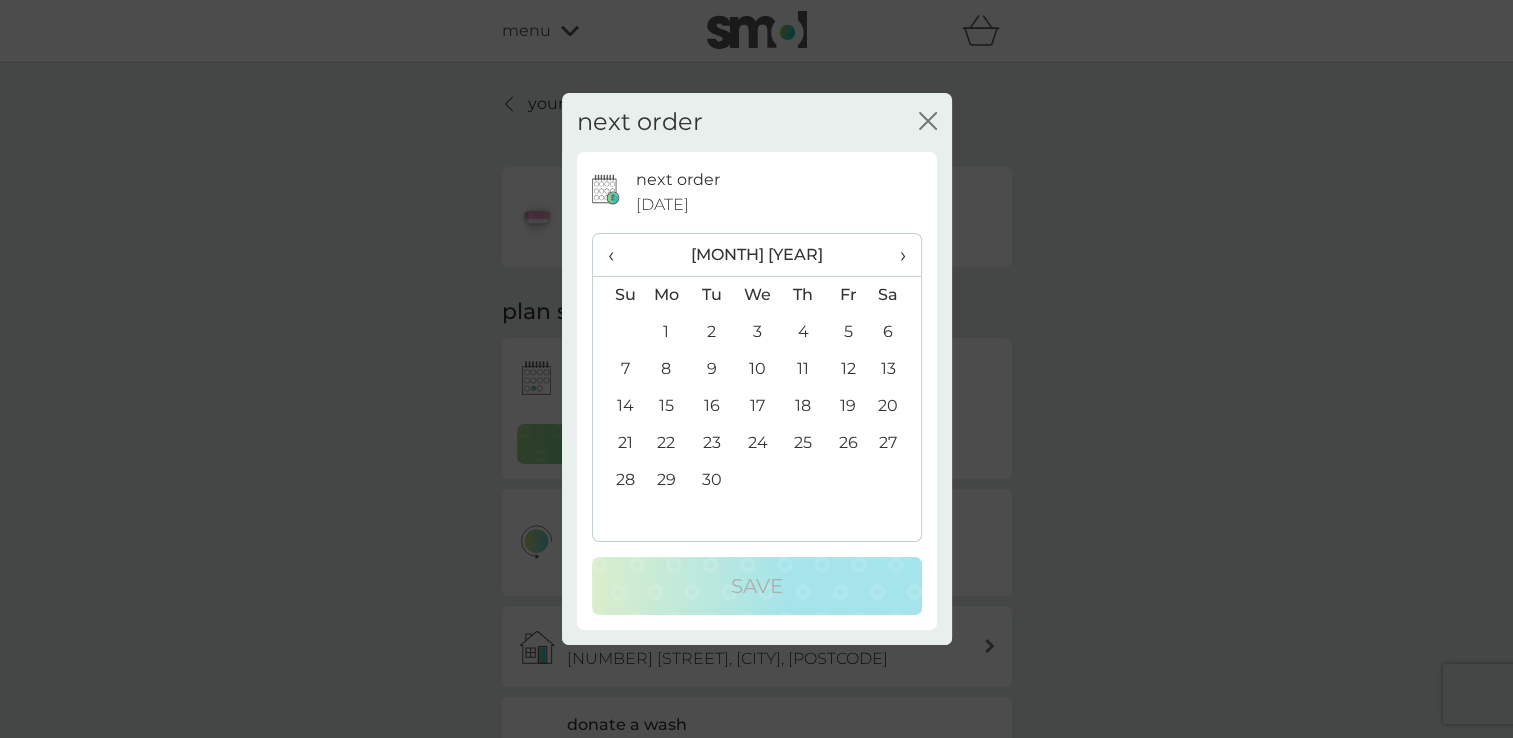 click on "‹" at bounding box center (618, 255) 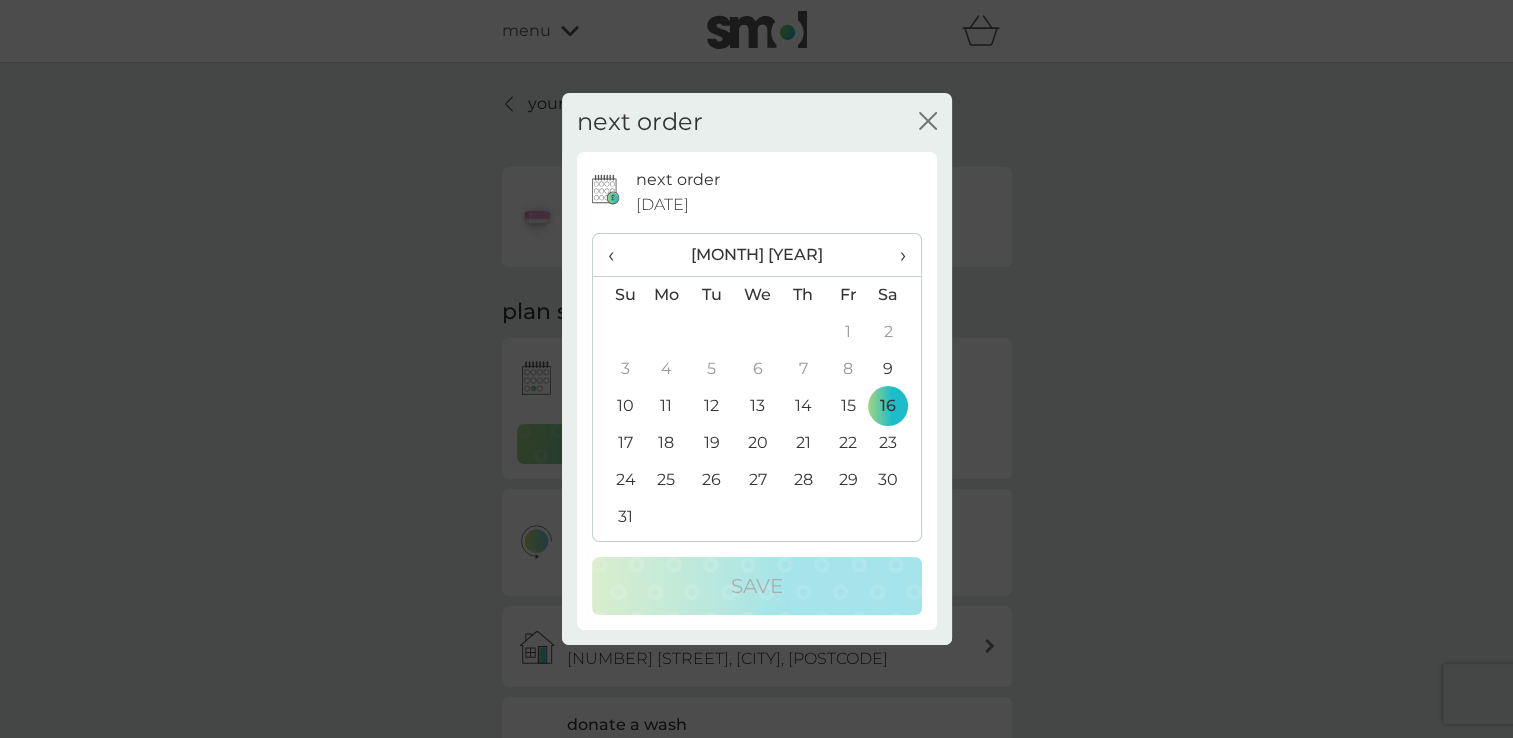 click on "28" at bounding box center (802, 480) 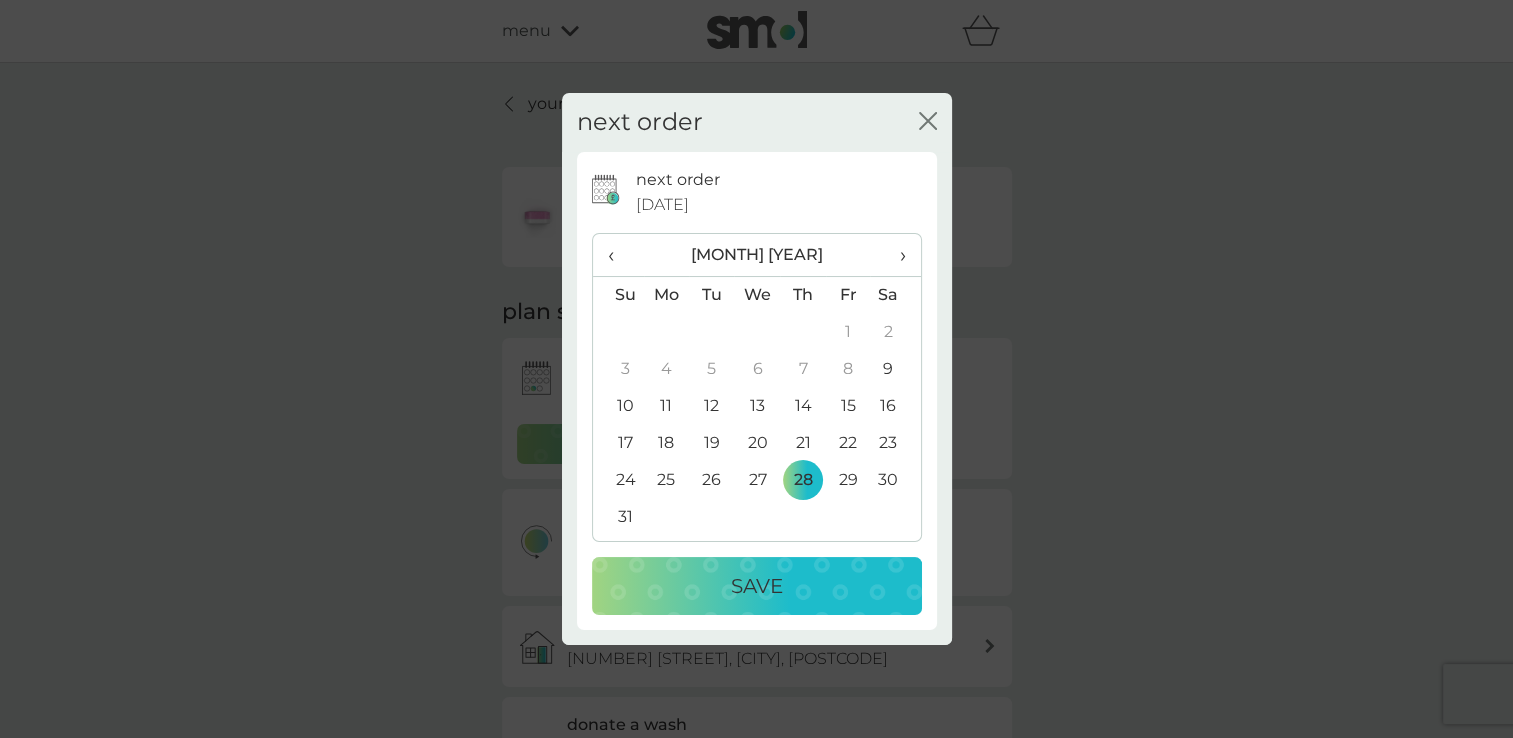 click on "Save" at bounding box center (757, 586) 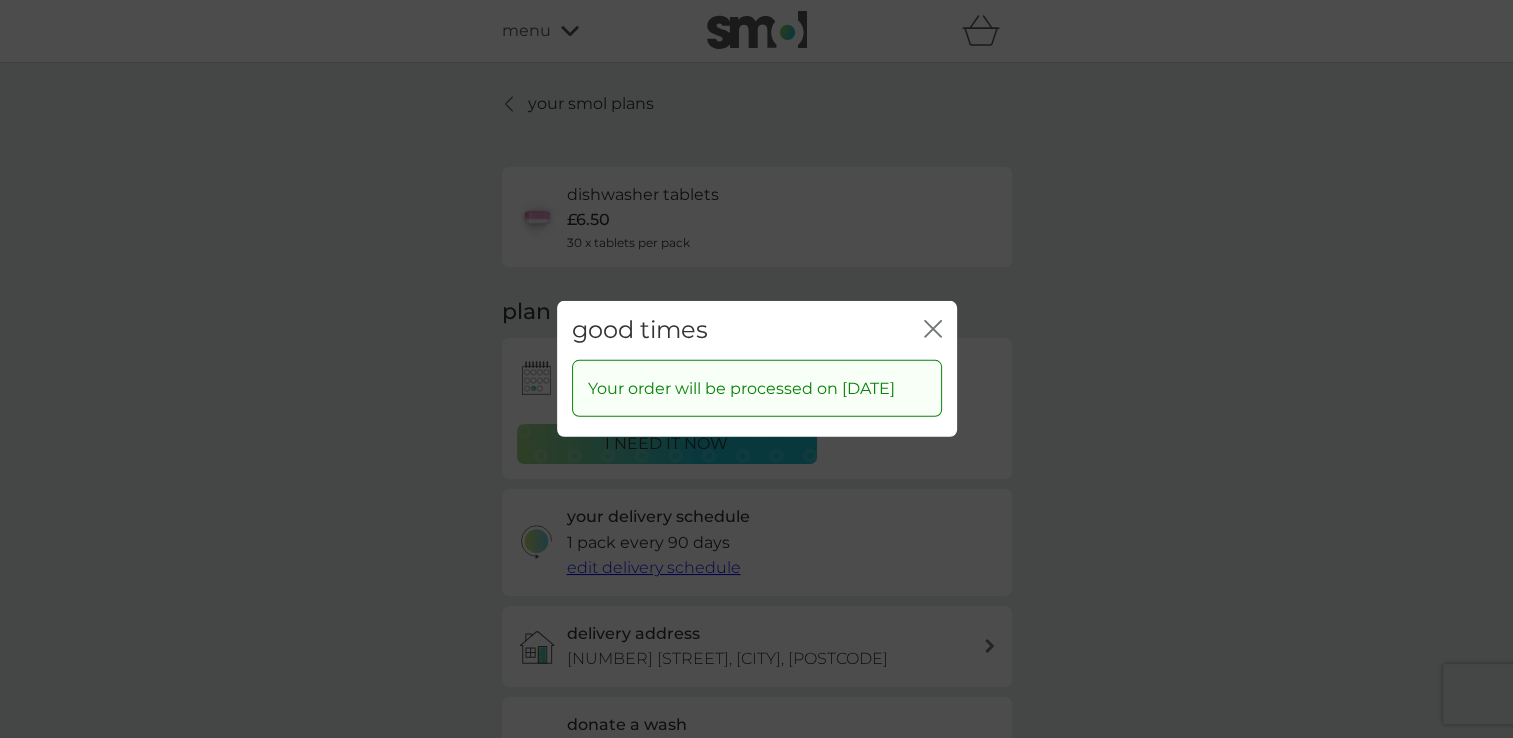 click 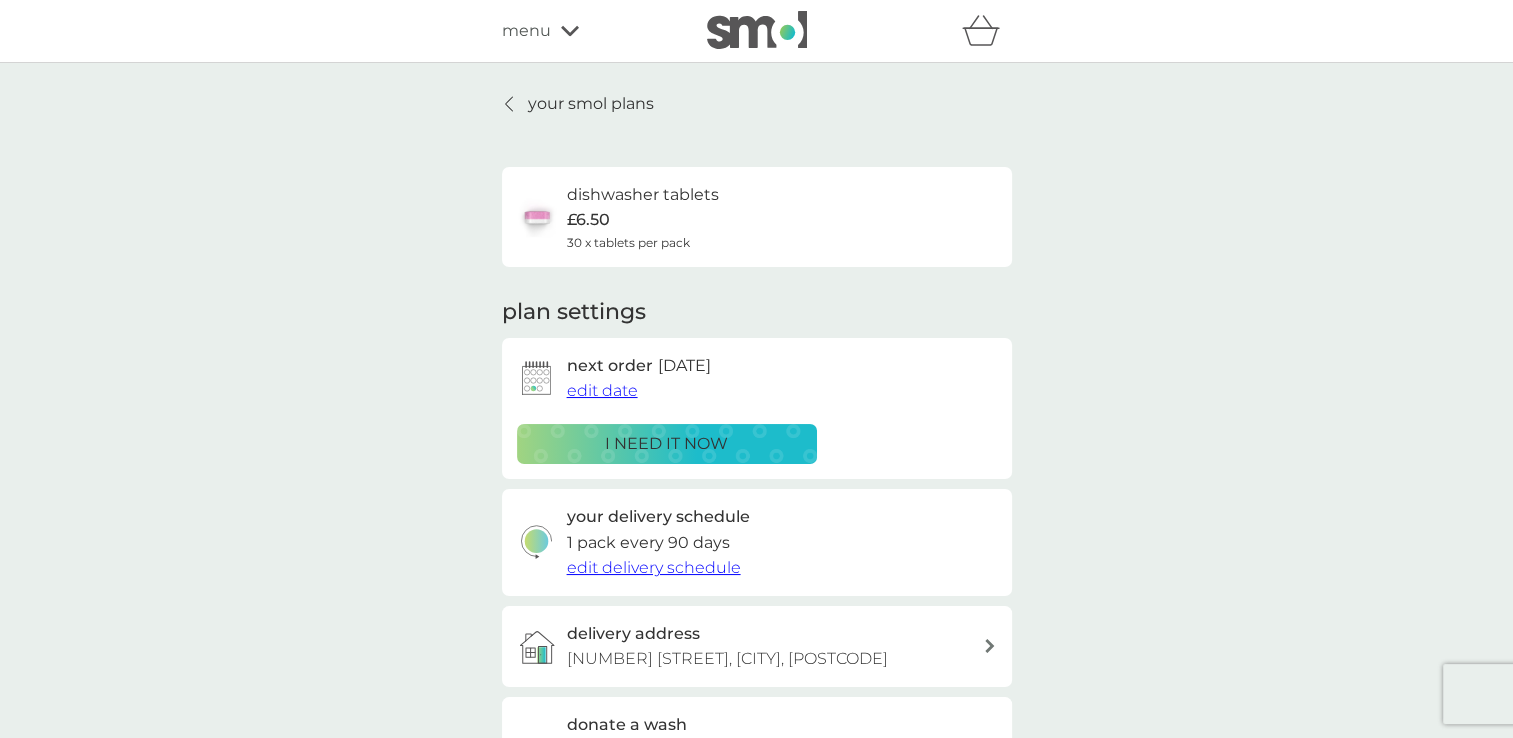 click on "your smol plans" at bounding box center (591, 104) 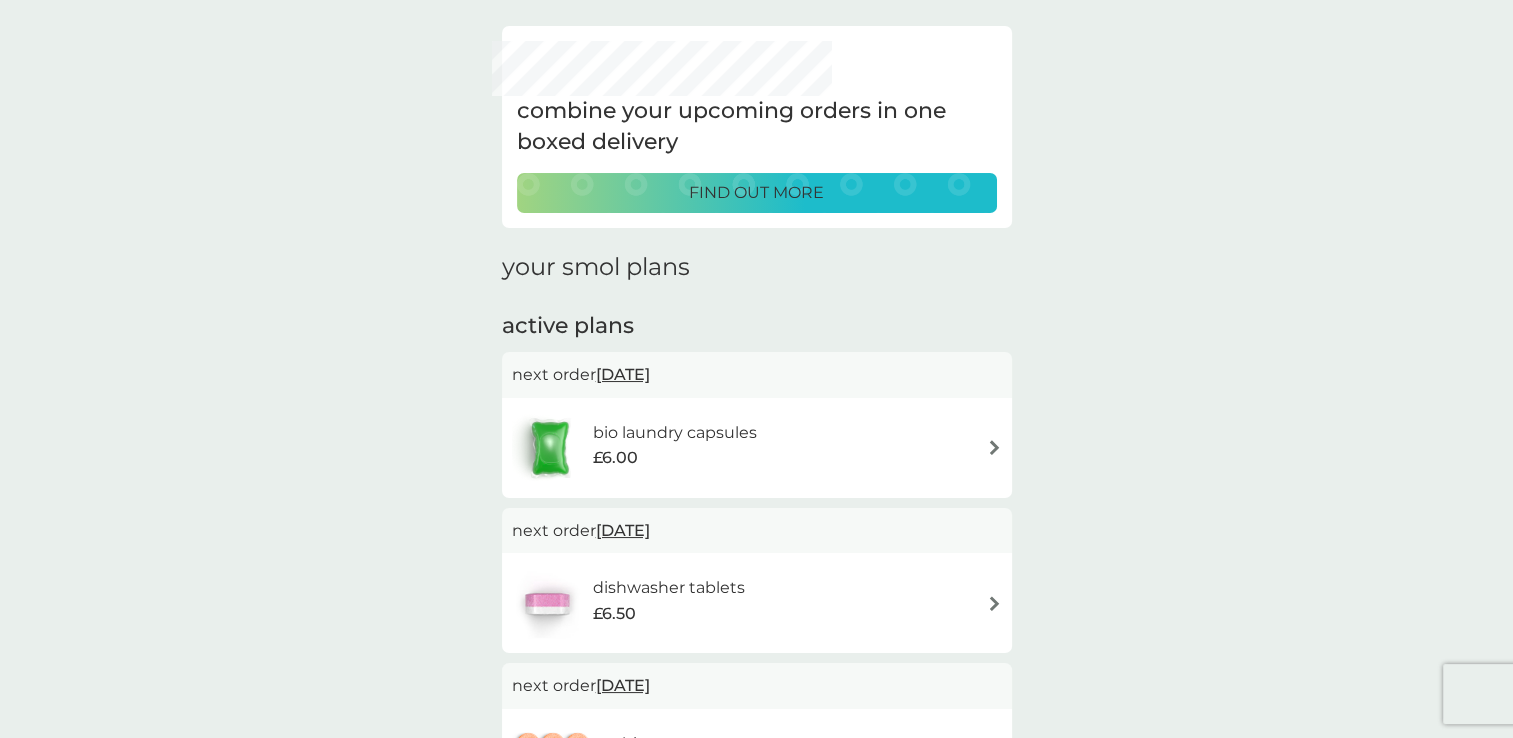 scroll, scrollTop: 100, scrollLeft: 0, axis: vertical 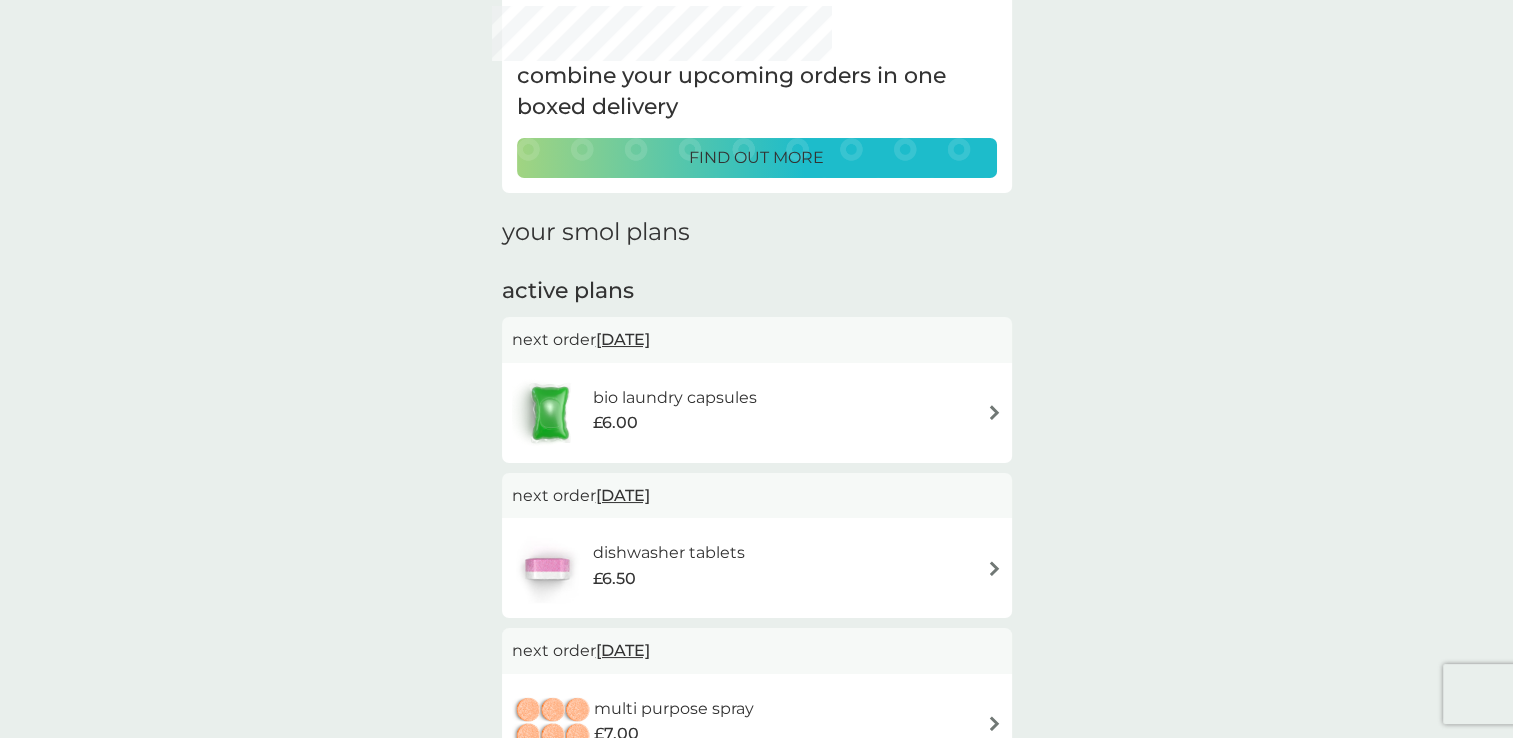 click on "bio laundry capsules" at bounding box center [675, 398] 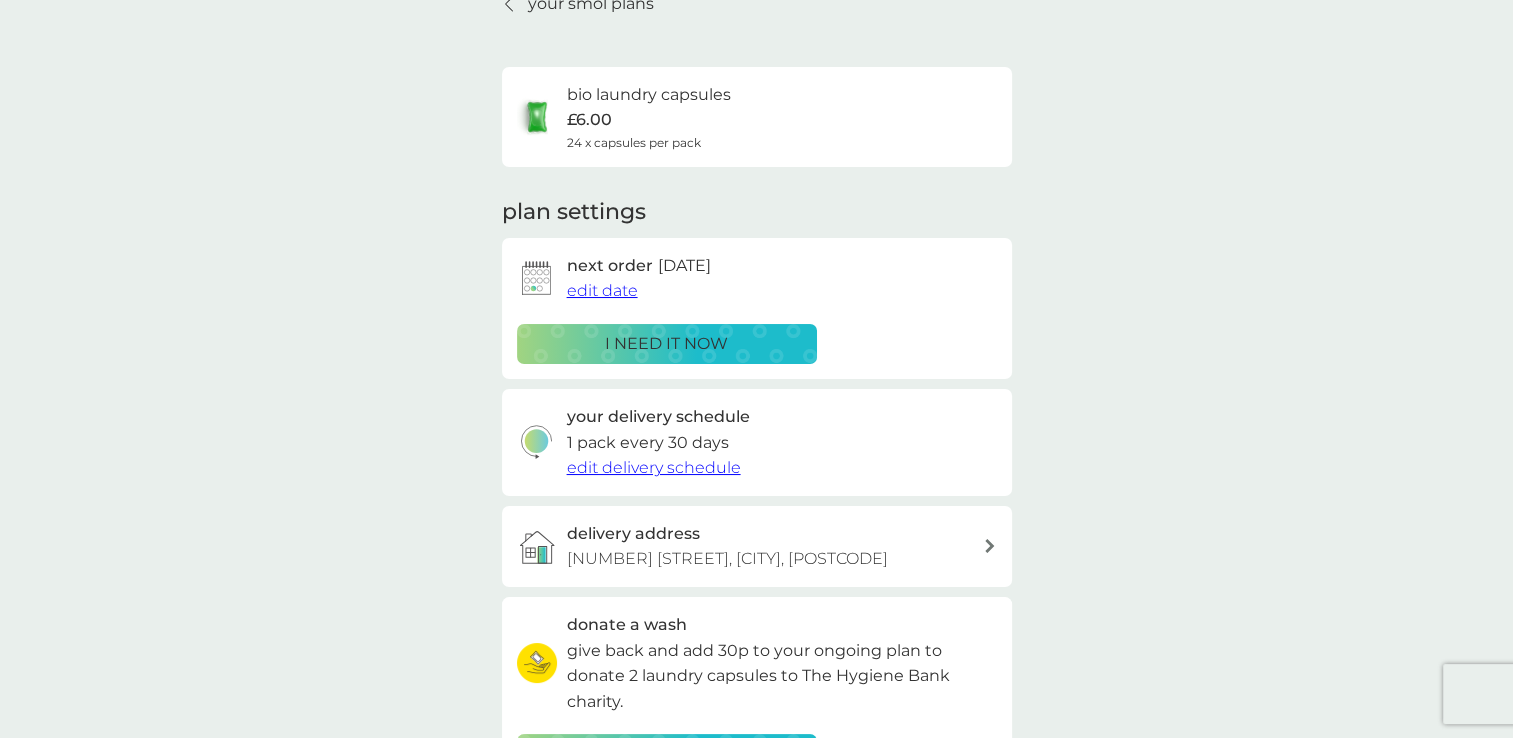 scroll, scrollTop: 0, scrollLeft: 0, axis: both 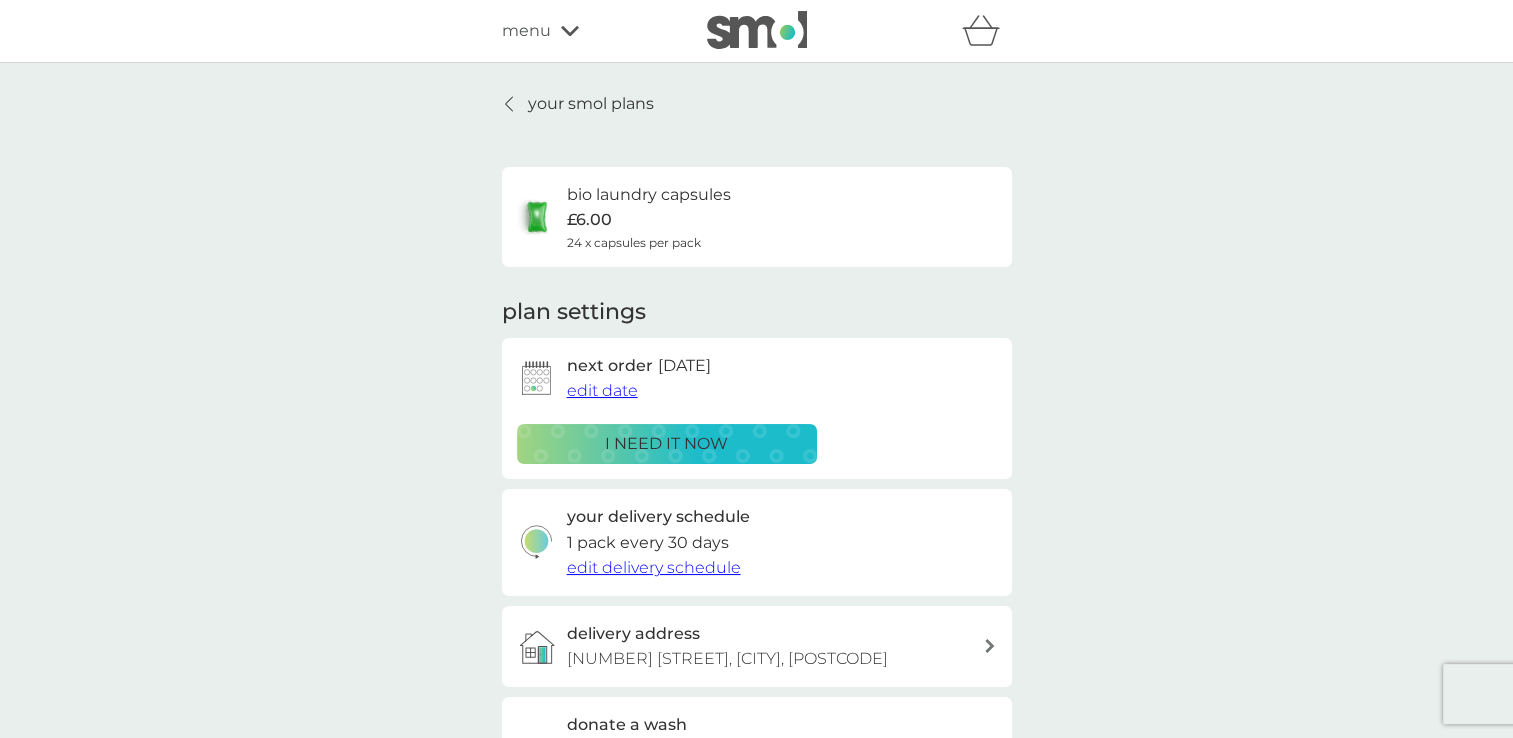 click on "edit date" at bounding box center (602, 390) 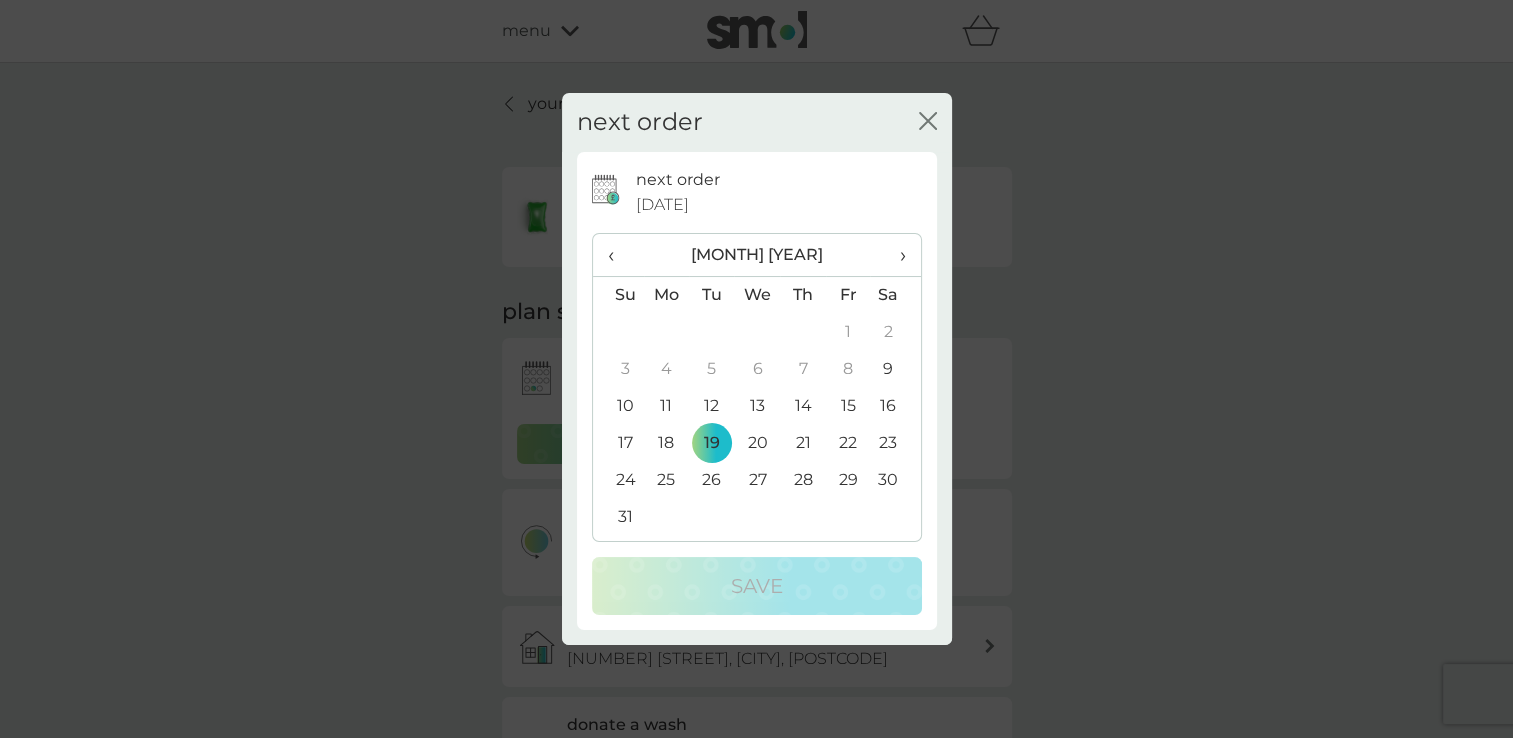 click on "28" at bounding box center [802, 480] 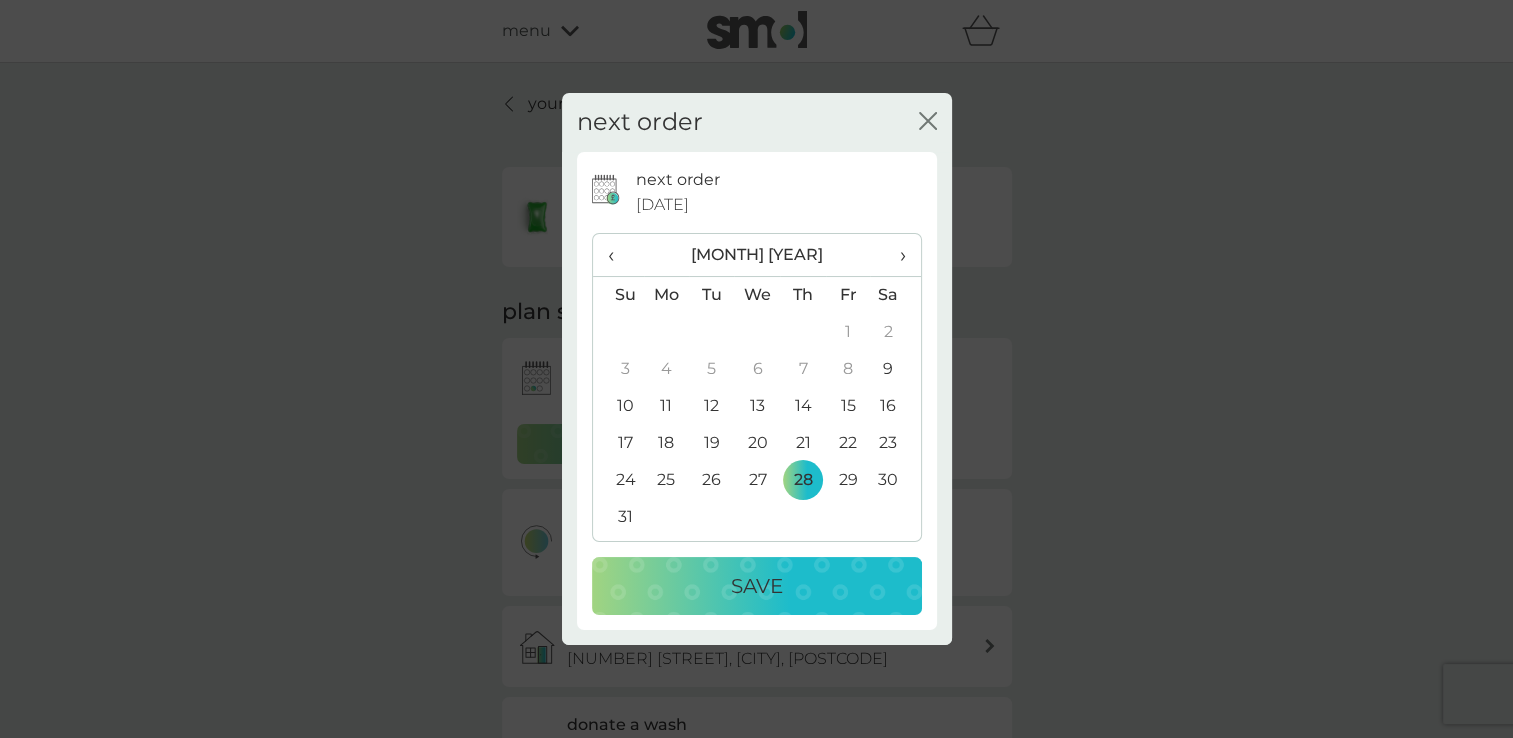 click on "Save" at bounding box center (757, 586) 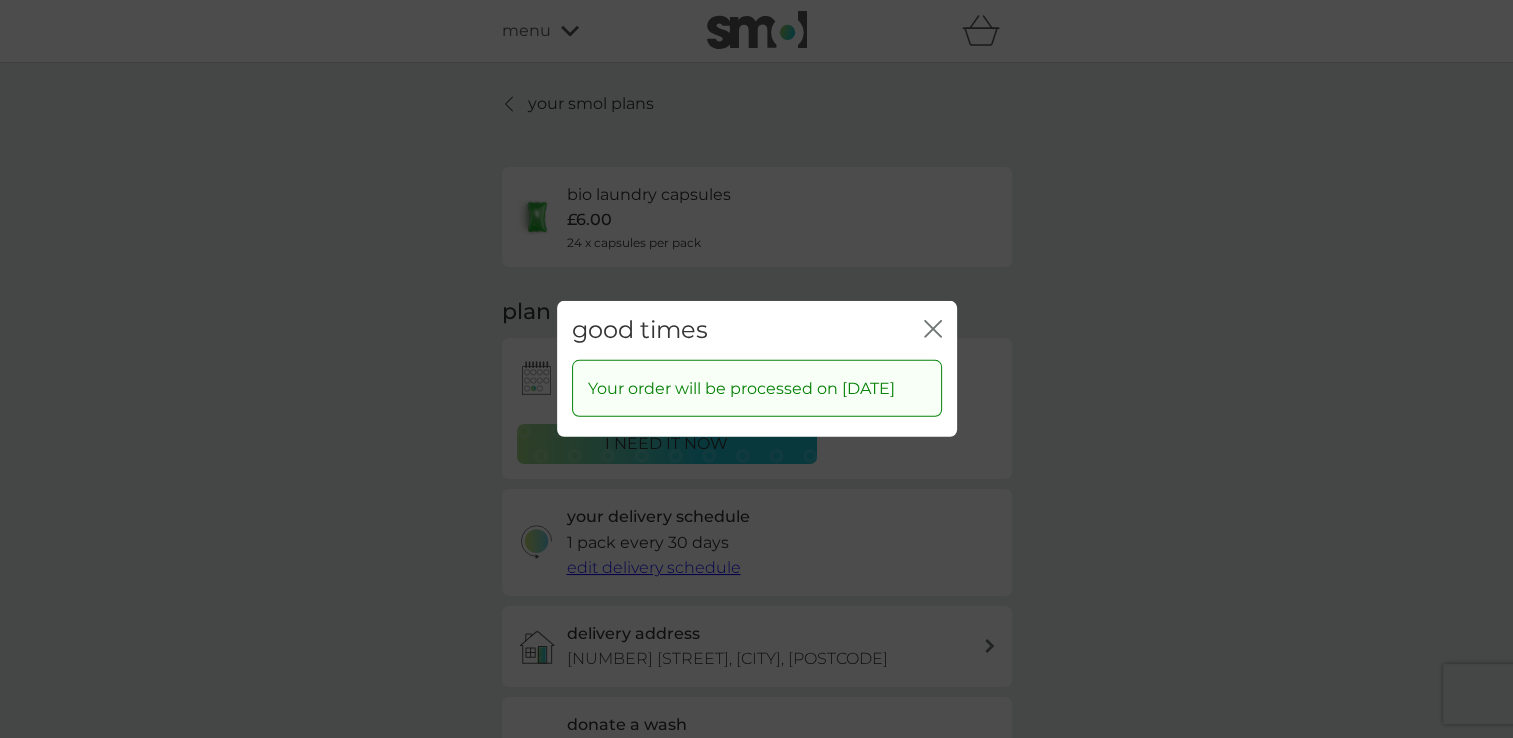 click 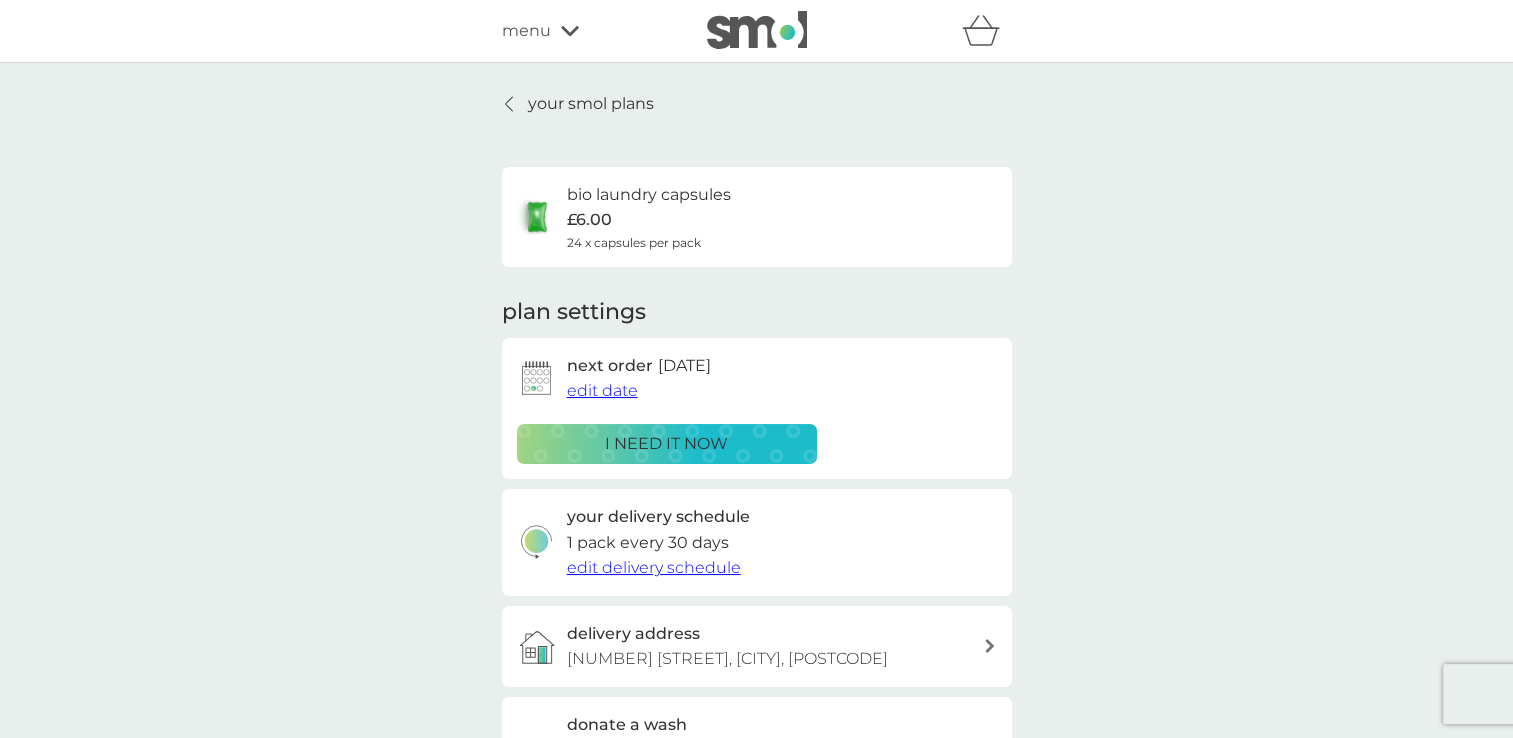 click on "edit date" at bounding box center (602, 390) 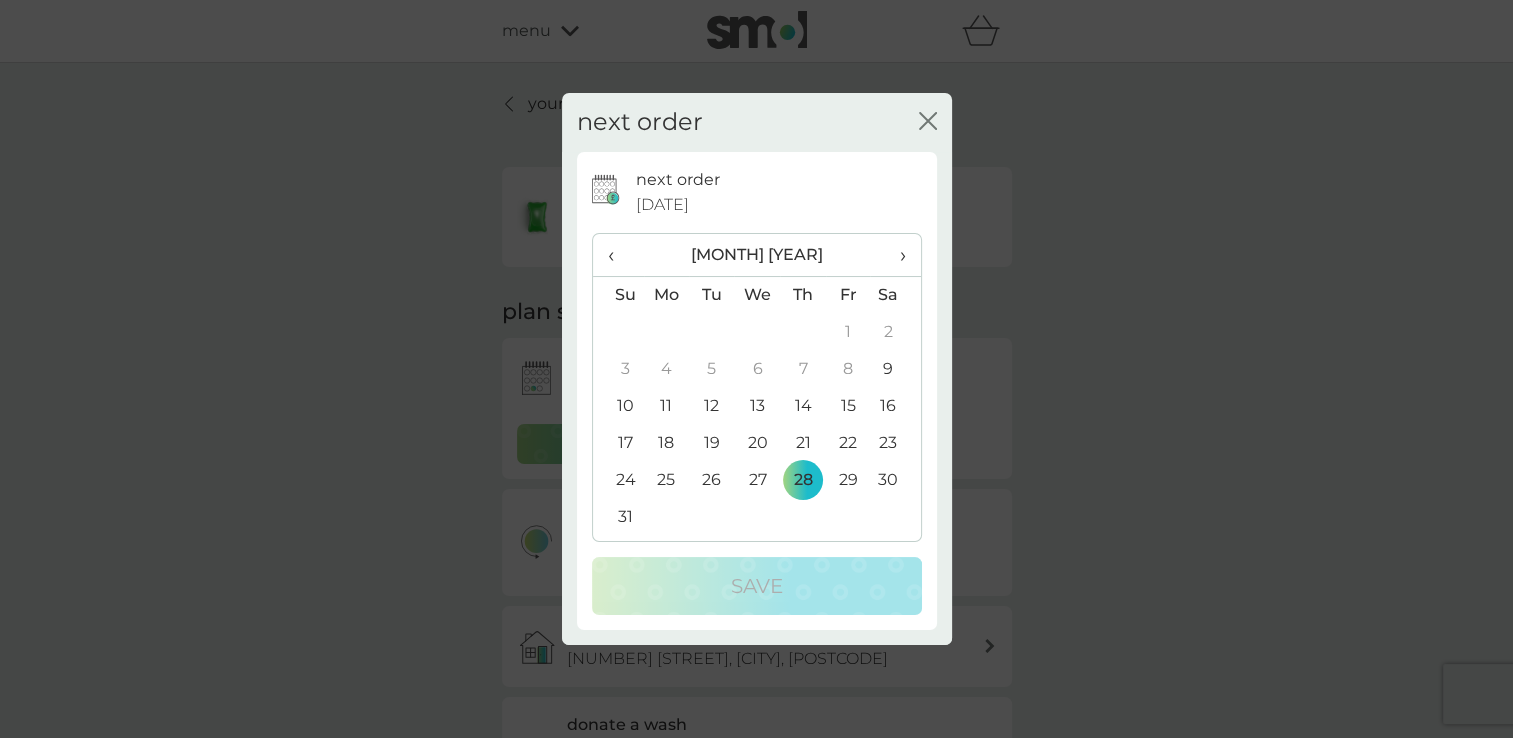 click on "›" at bounding box center (895, 255) 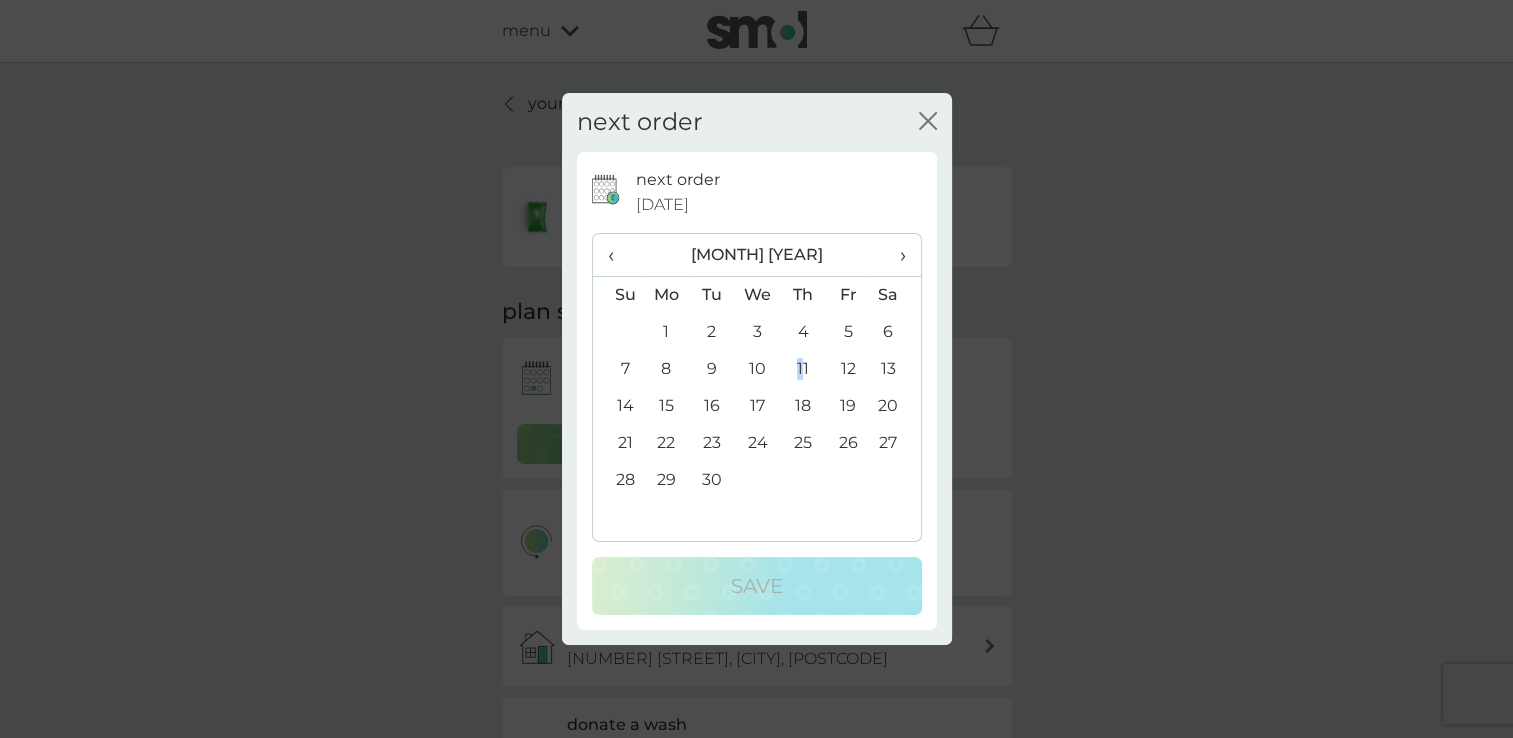click on "11" at bounding box center [802, 369] 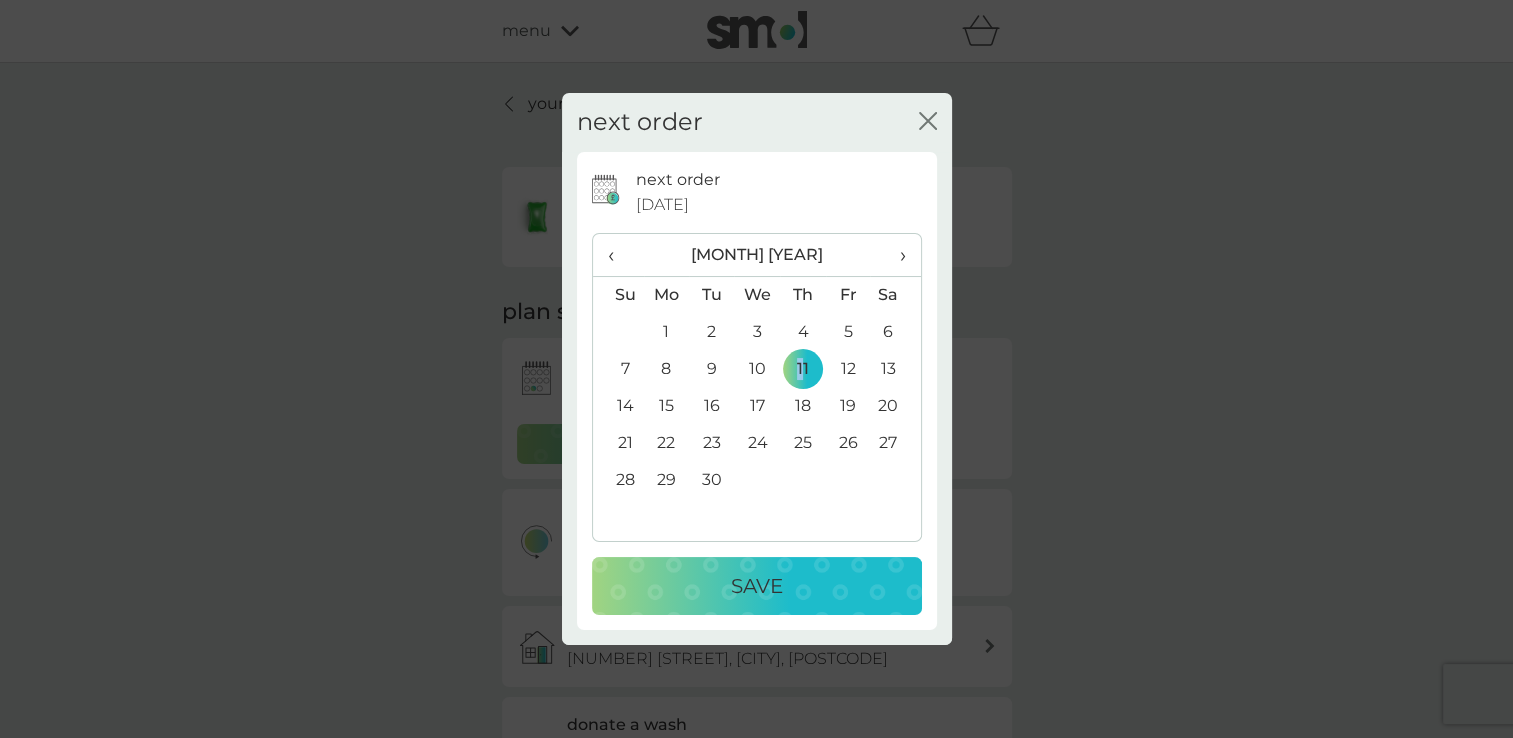click on "Save" at bounding box center [757, 586] 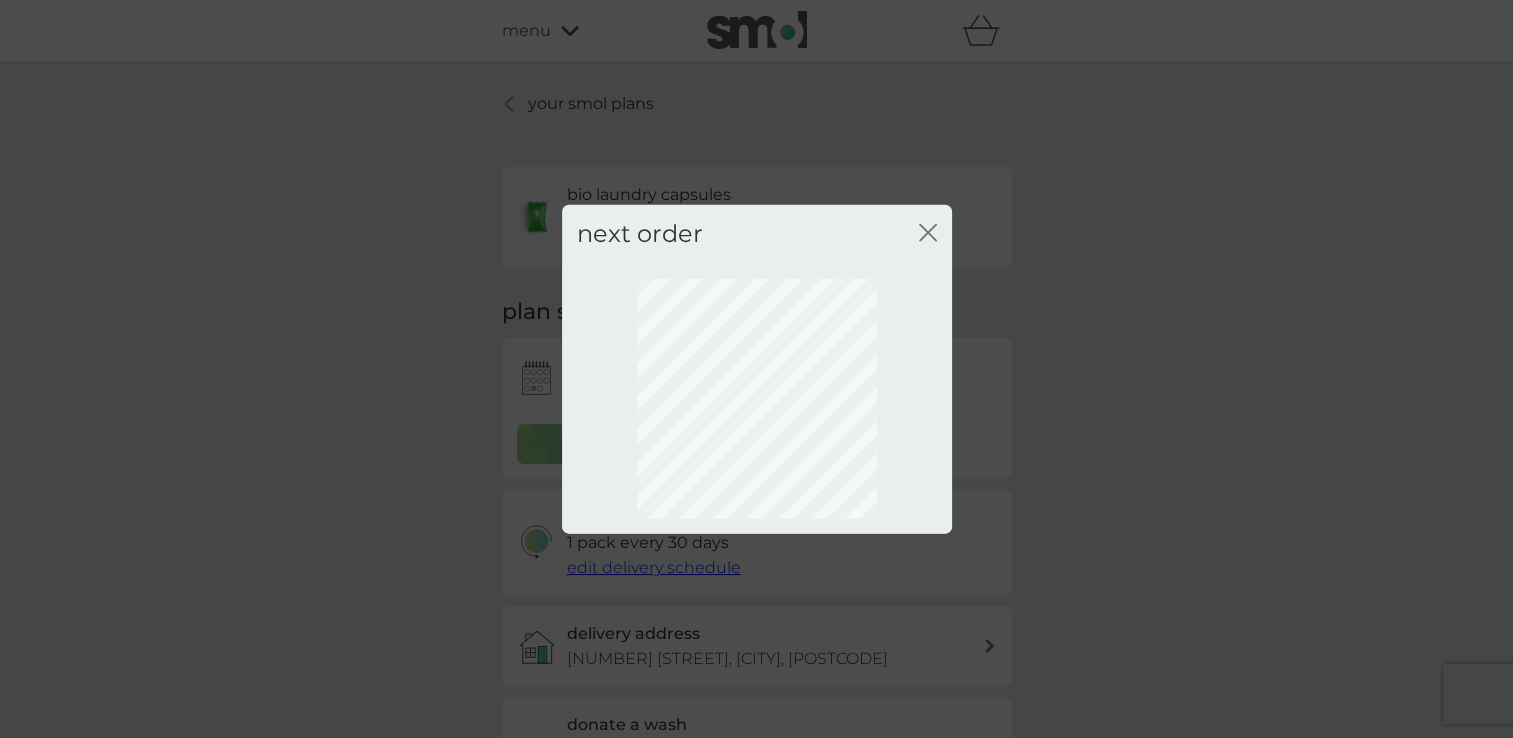 click on "close" 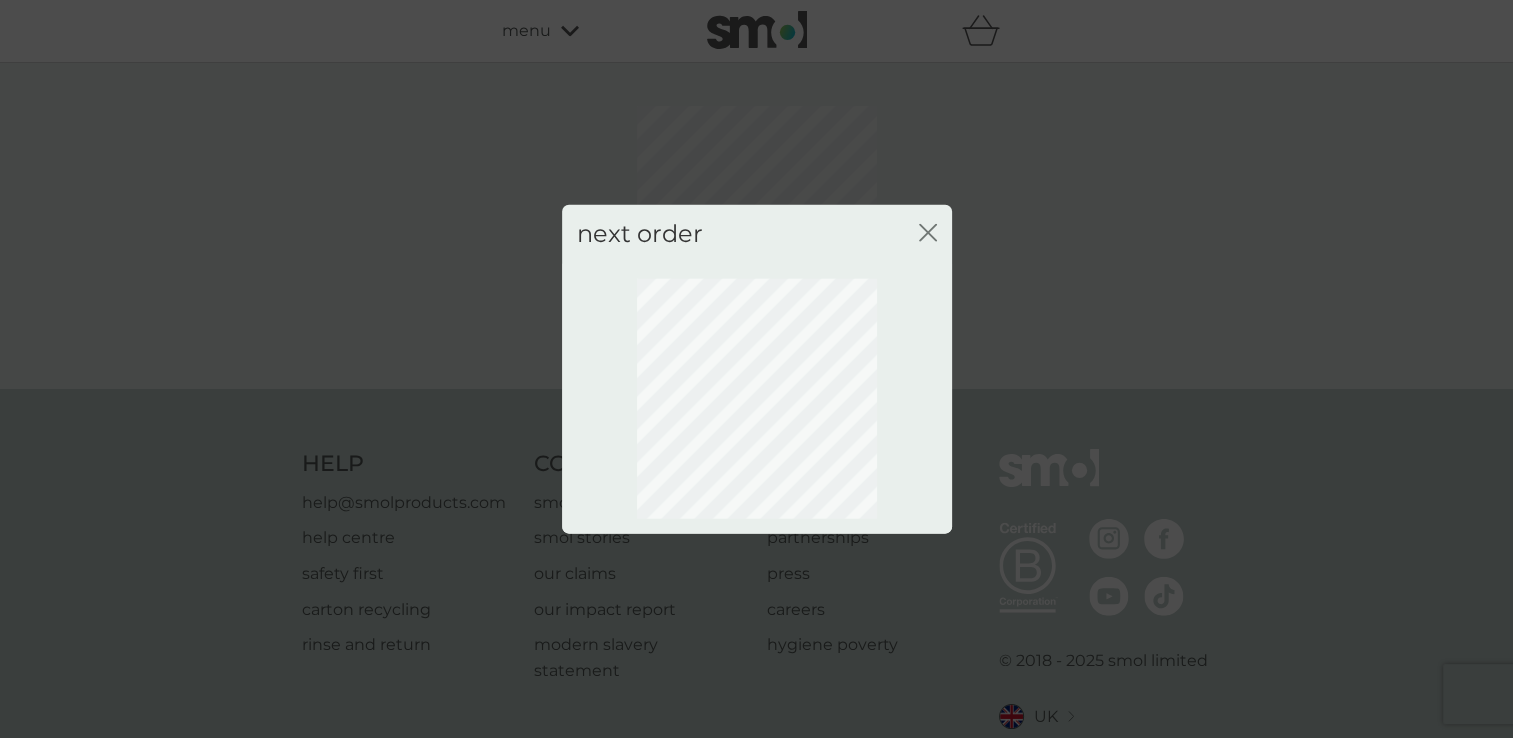 click on "close" 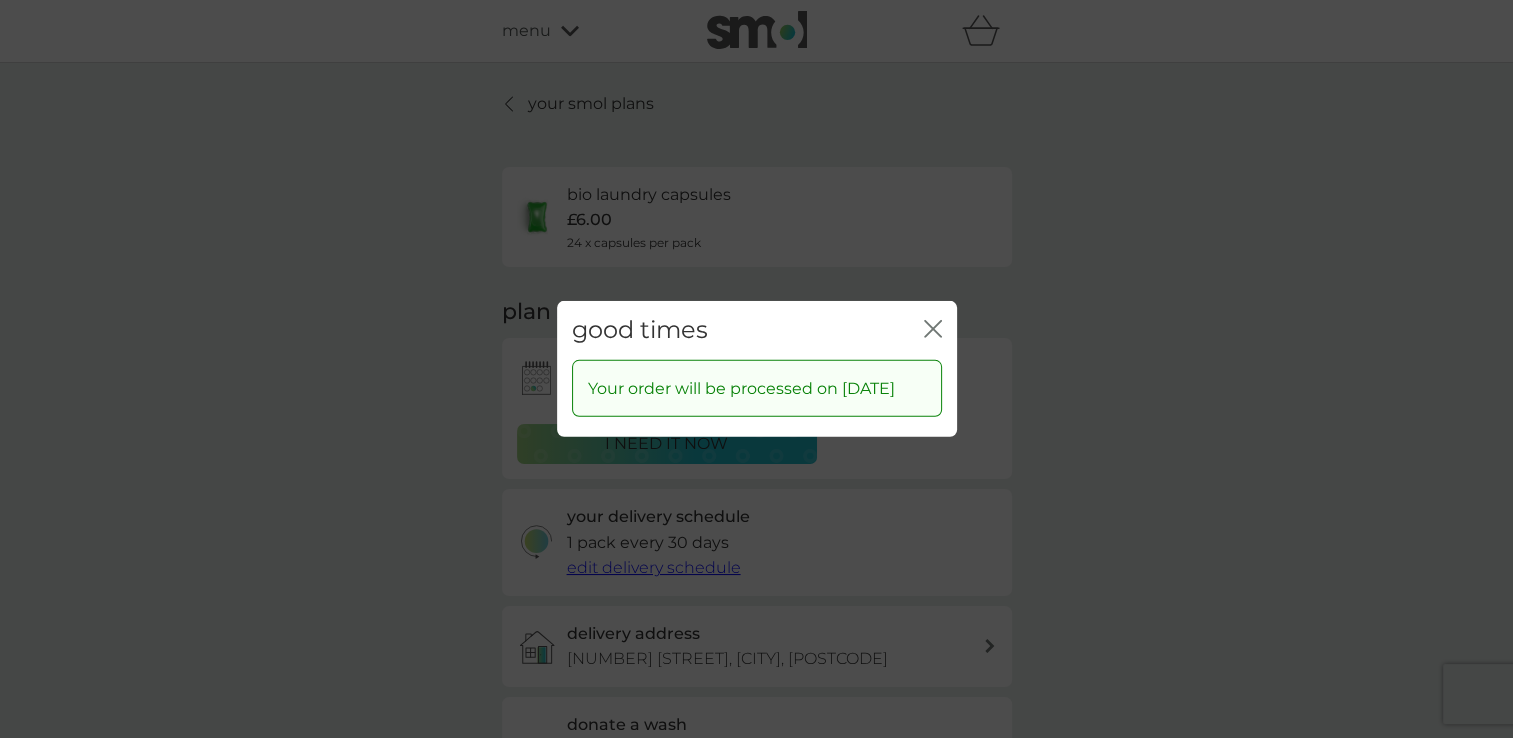 click 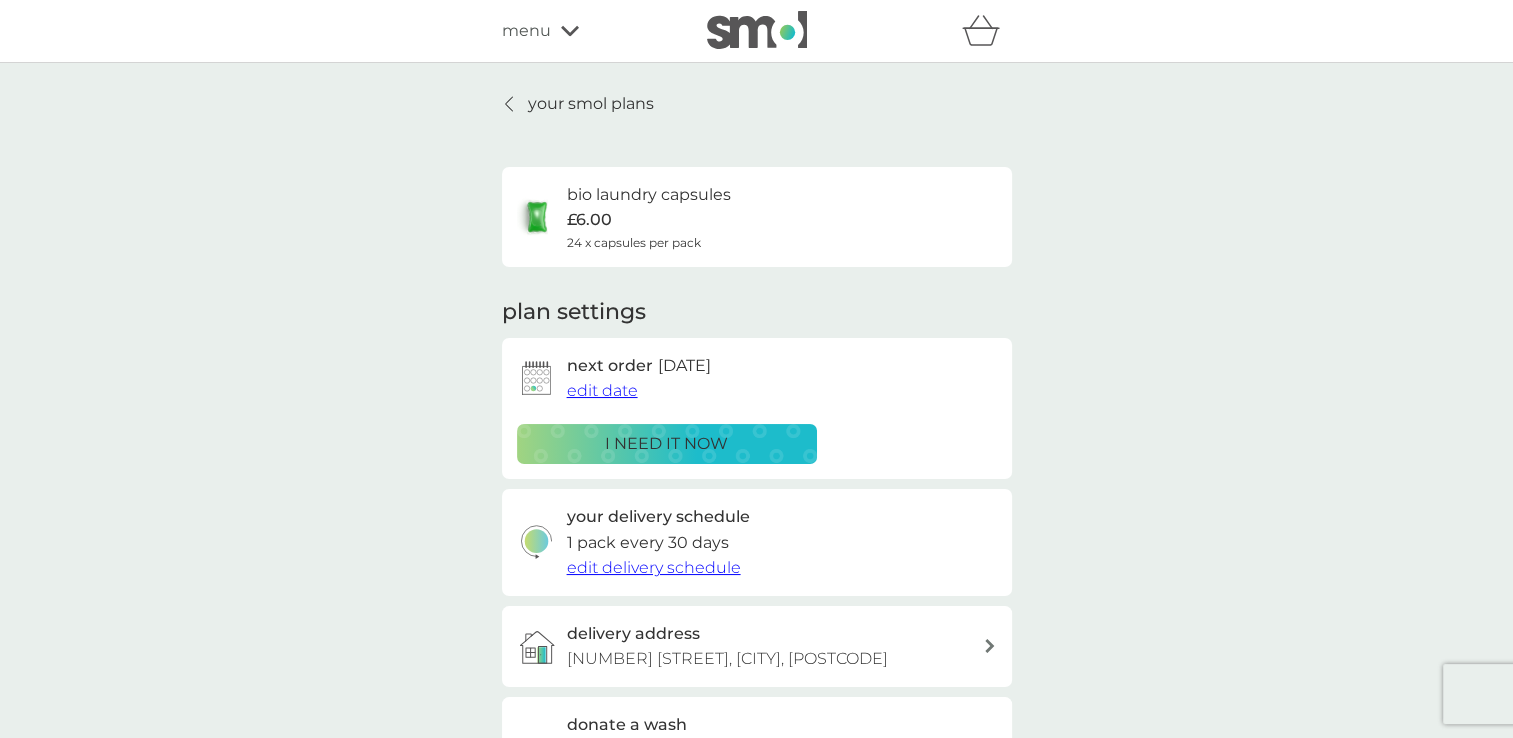 click on "your smol plans" at bounding box center [591, 104] 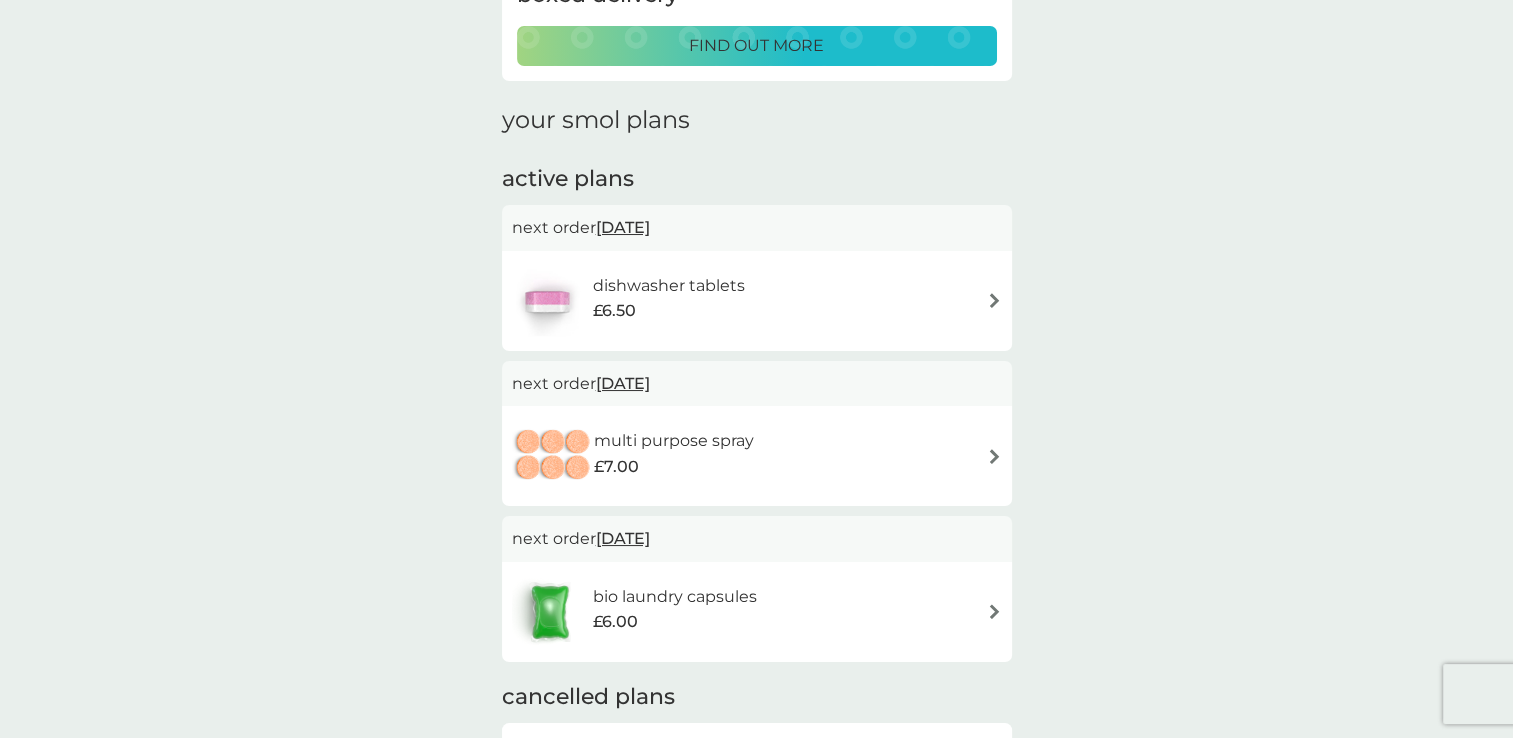 scroll, scrollTop: 100, scrollLeft: 0, axis: vertical 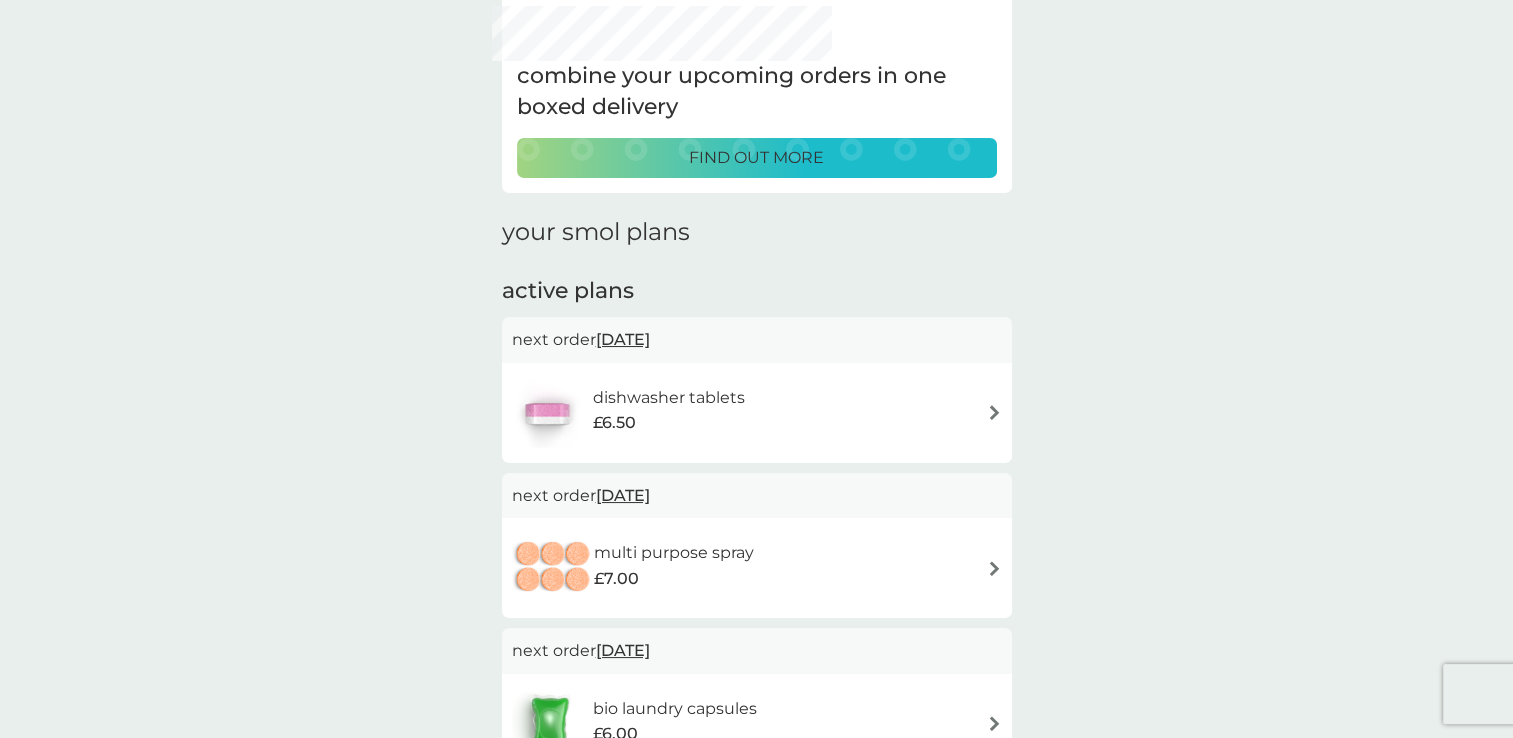click on "28 Aug 2025" at bounding box center [623, 339] 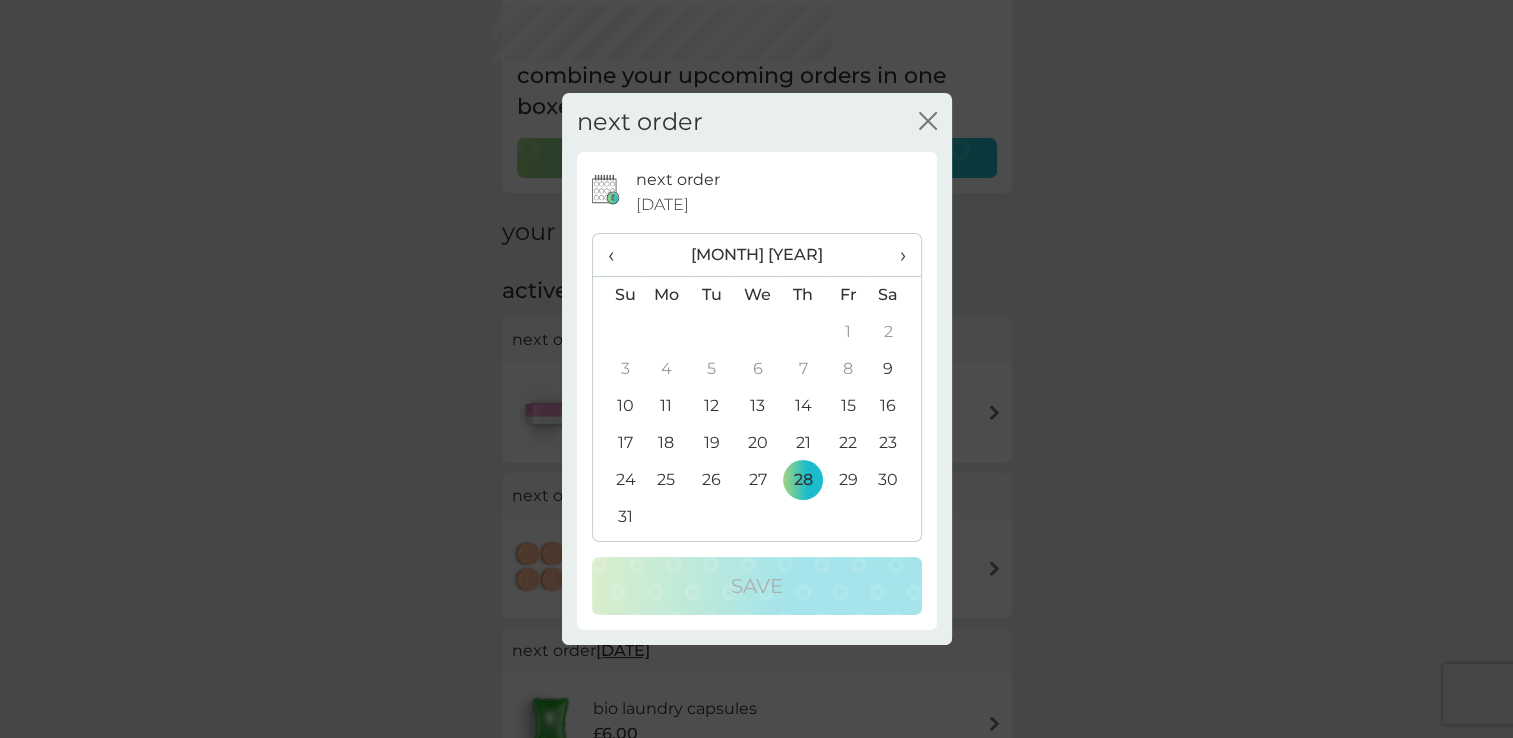 click on "›" at bounding box center [895, 255] 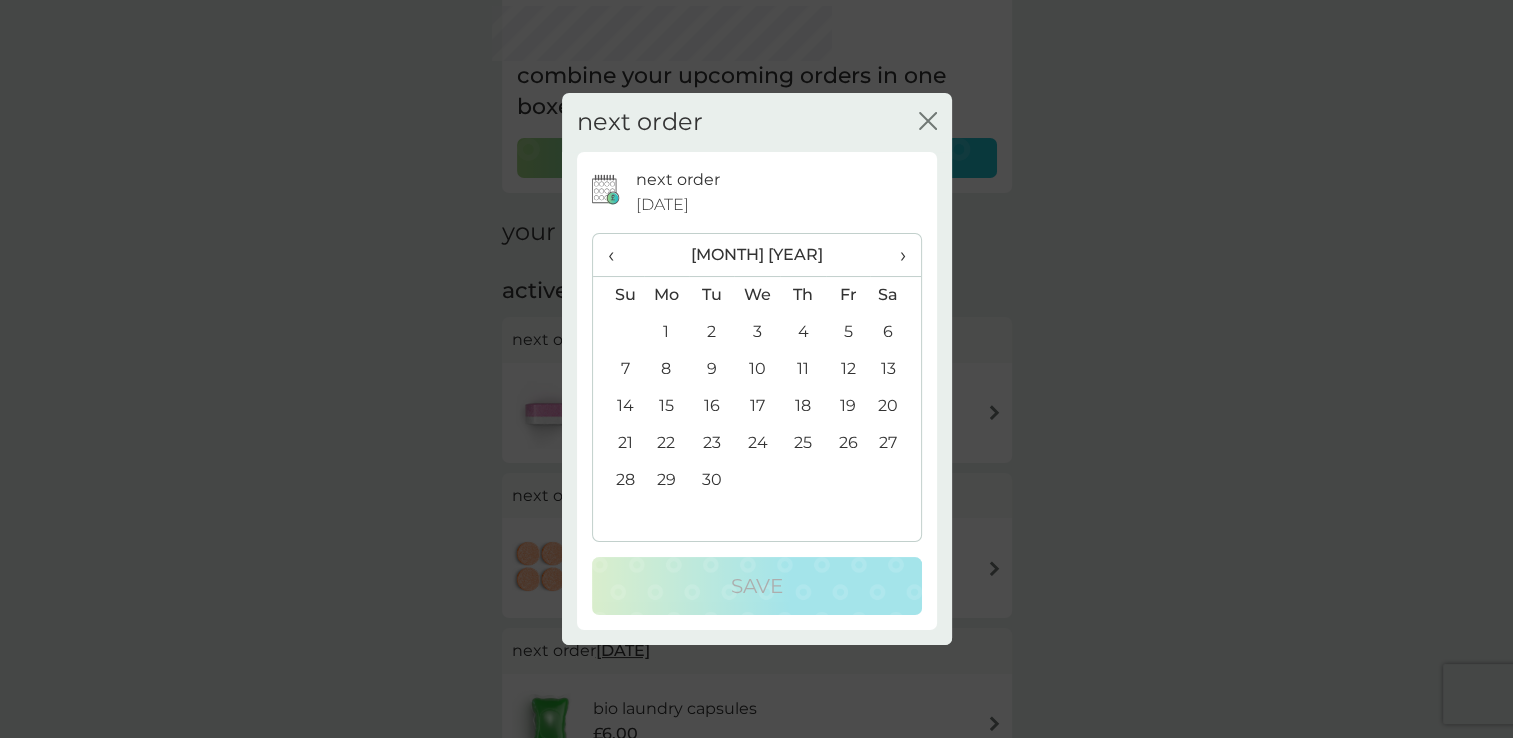 click on "11" at bounding box center (802, 369) 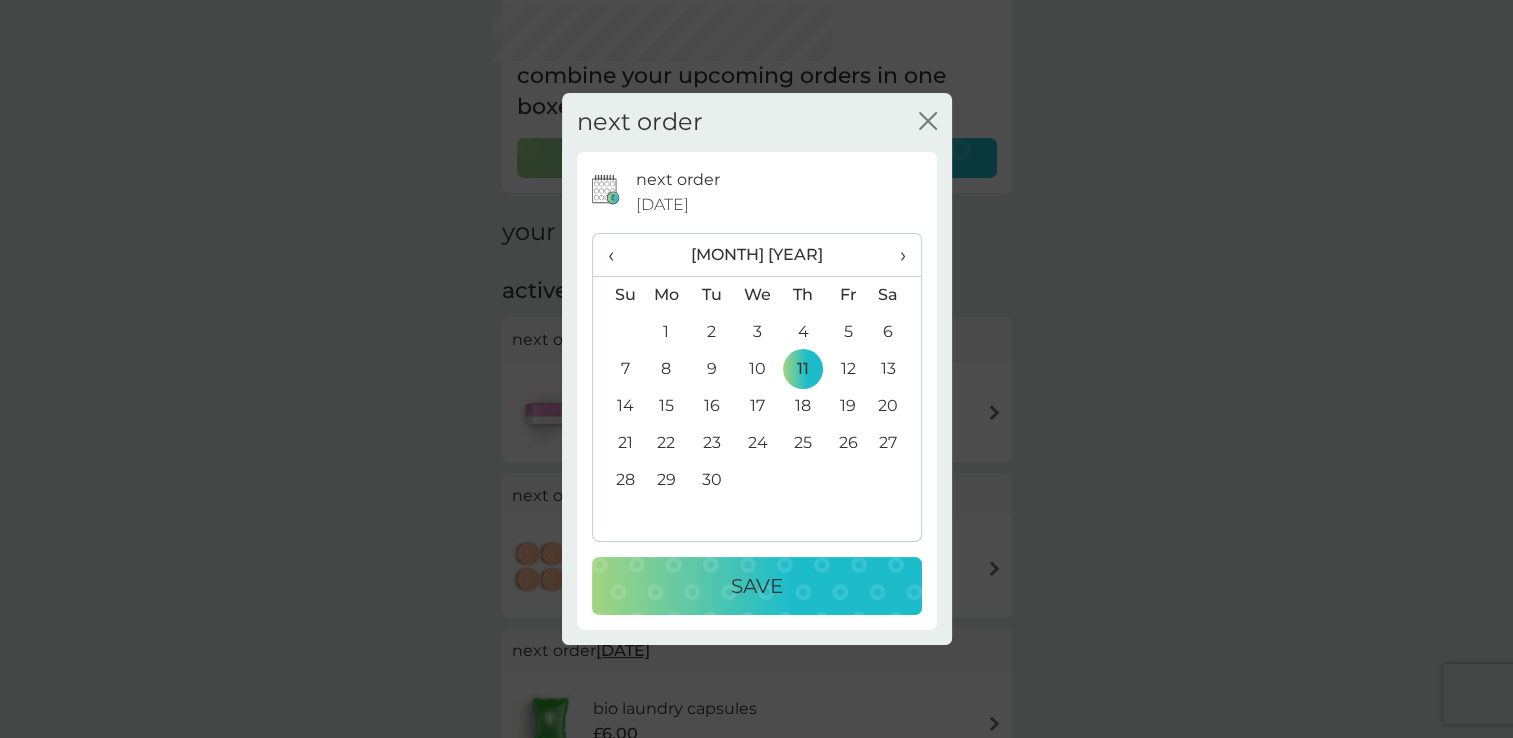 click on "Save" at bounding box center (757, 586) 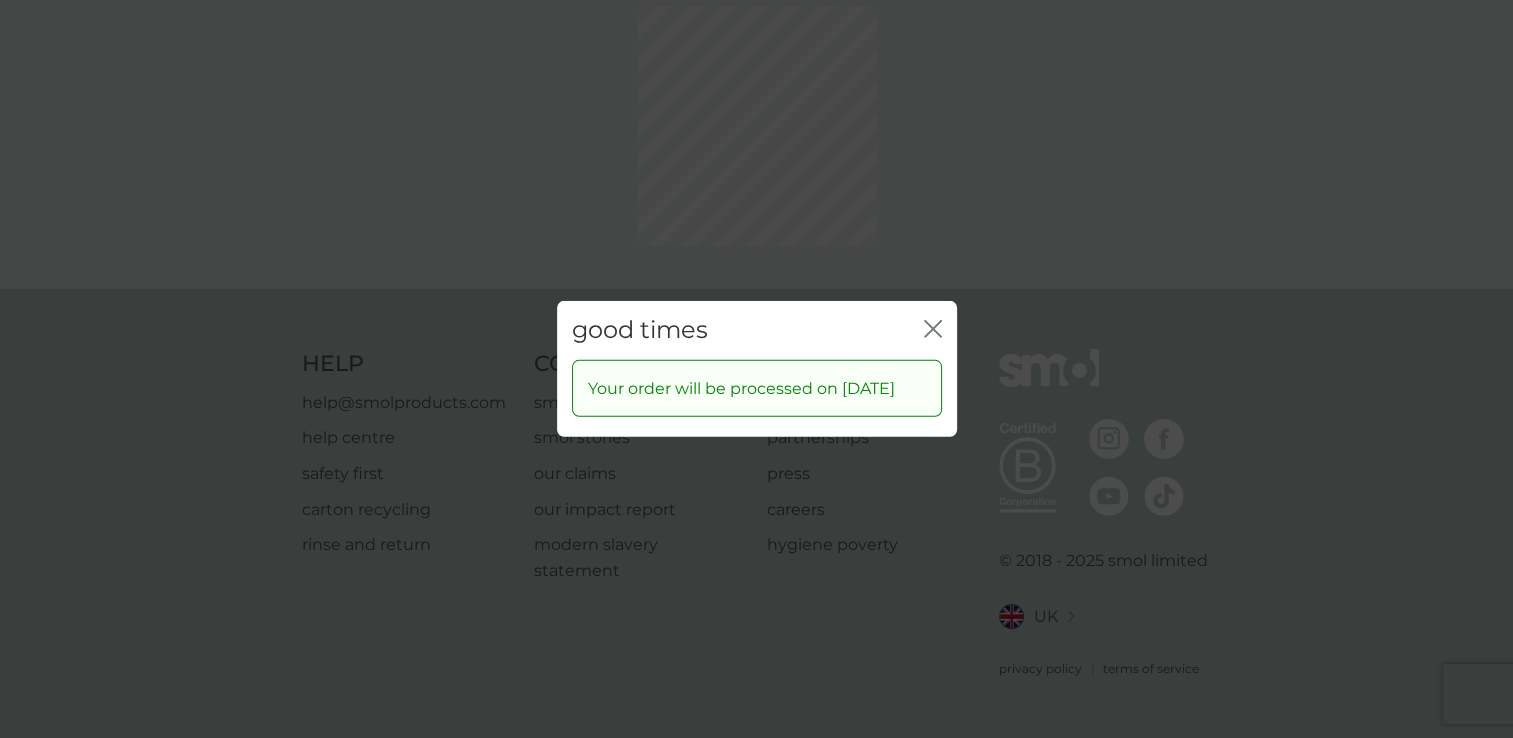 click on "good times close Your order will be processed on 11 Sep 2025" at bounding box center [756, 369] 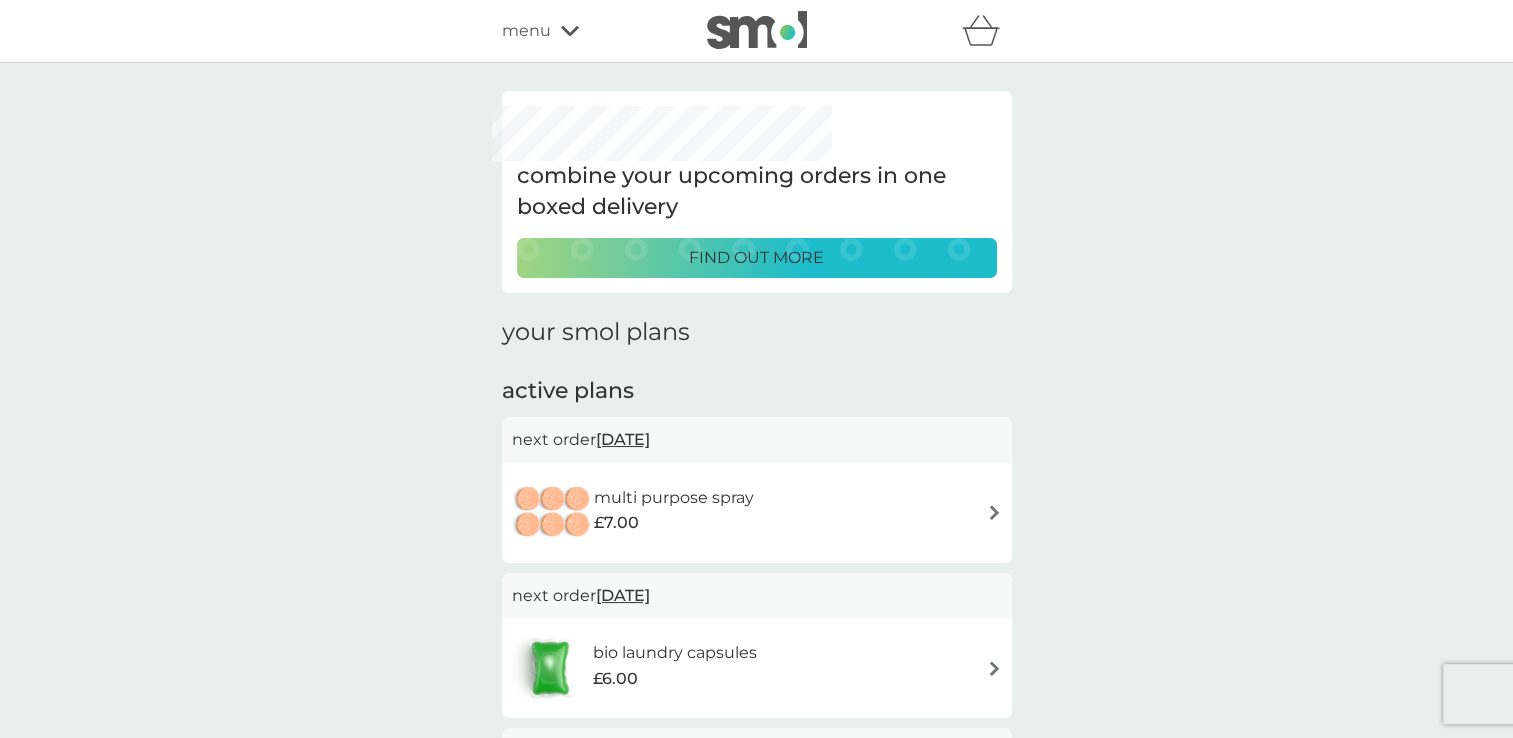 scroll, scrollTop: 0, scrollLeft: 0, axis: both 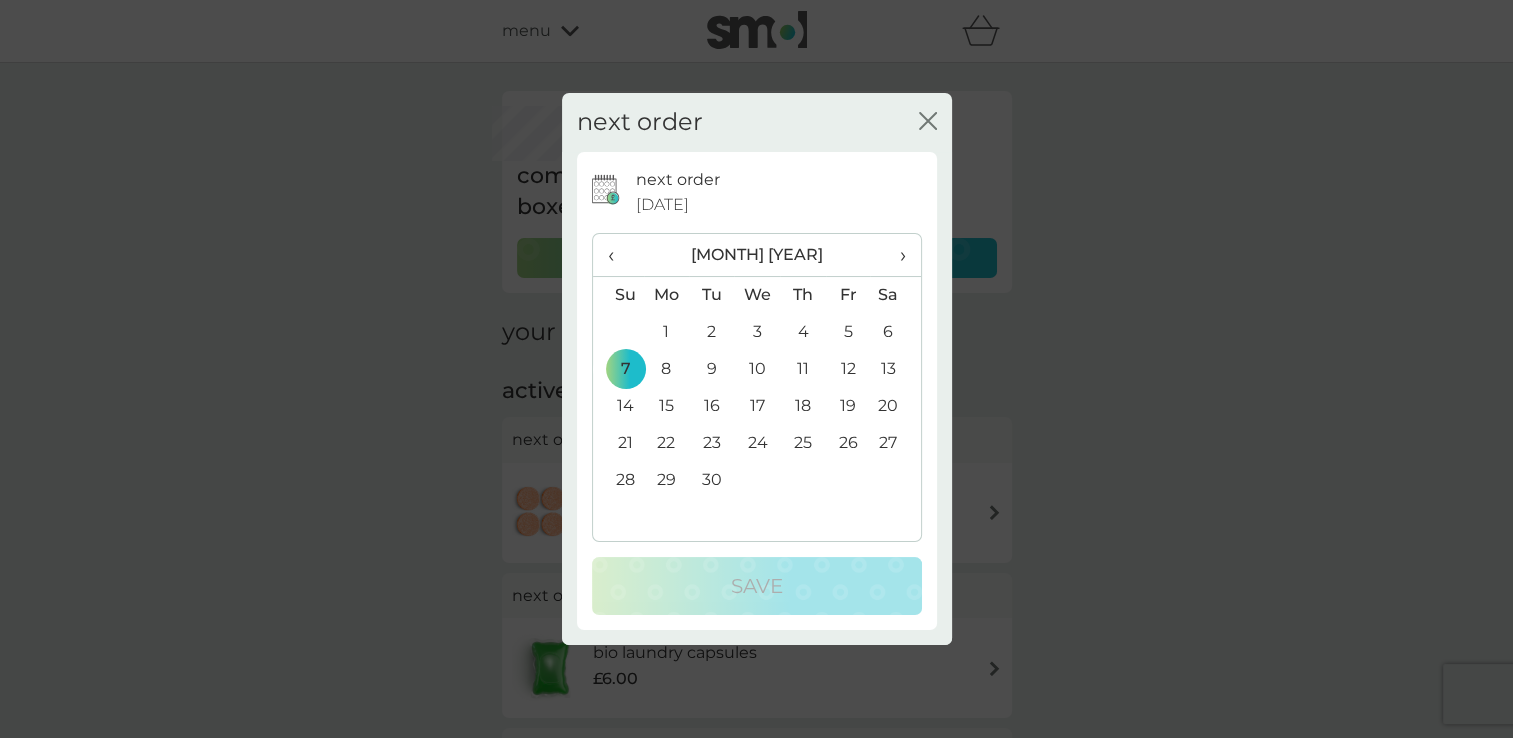 click on "14" at bounding box center [618, 406] 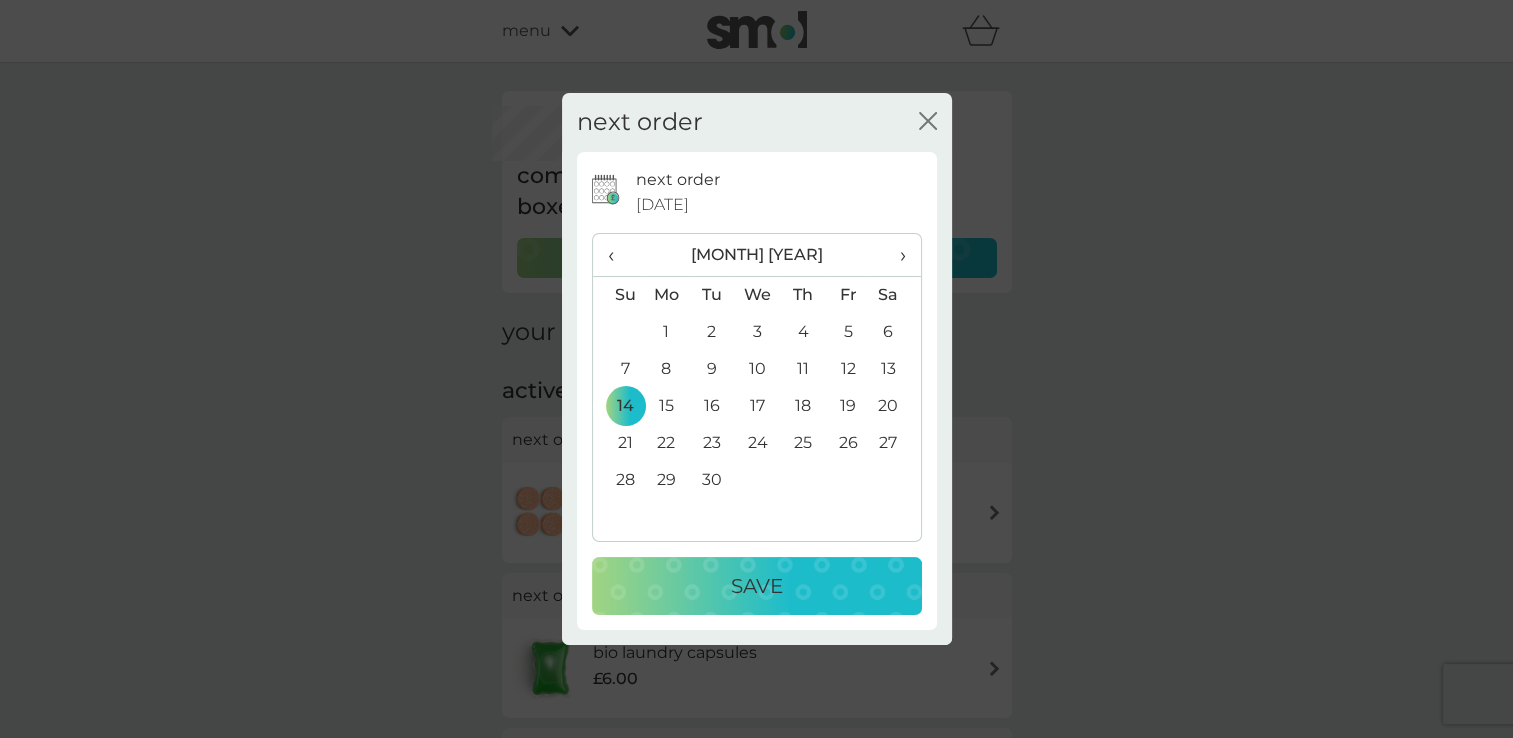 click on "Save" at bounding box center [757, 586] 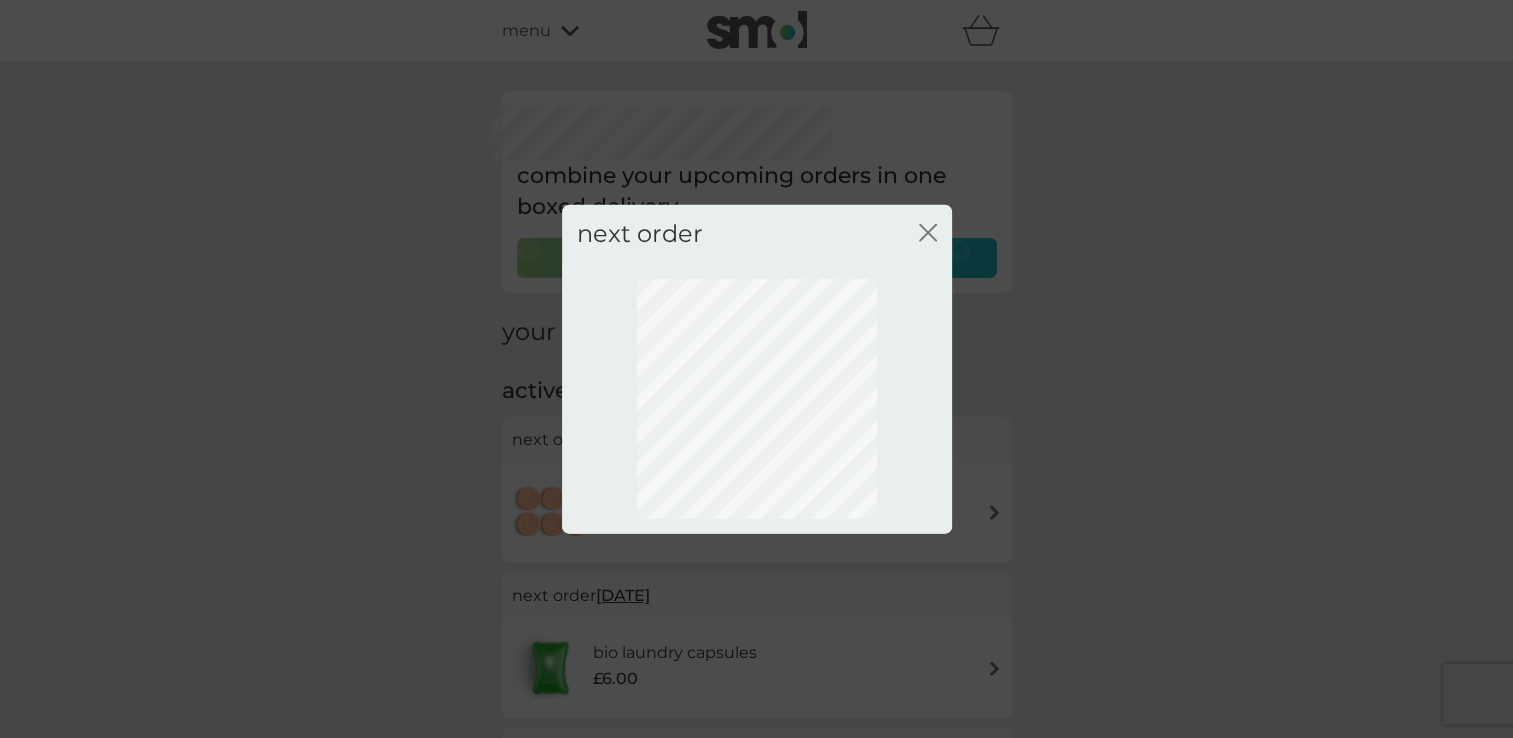 click on "close" 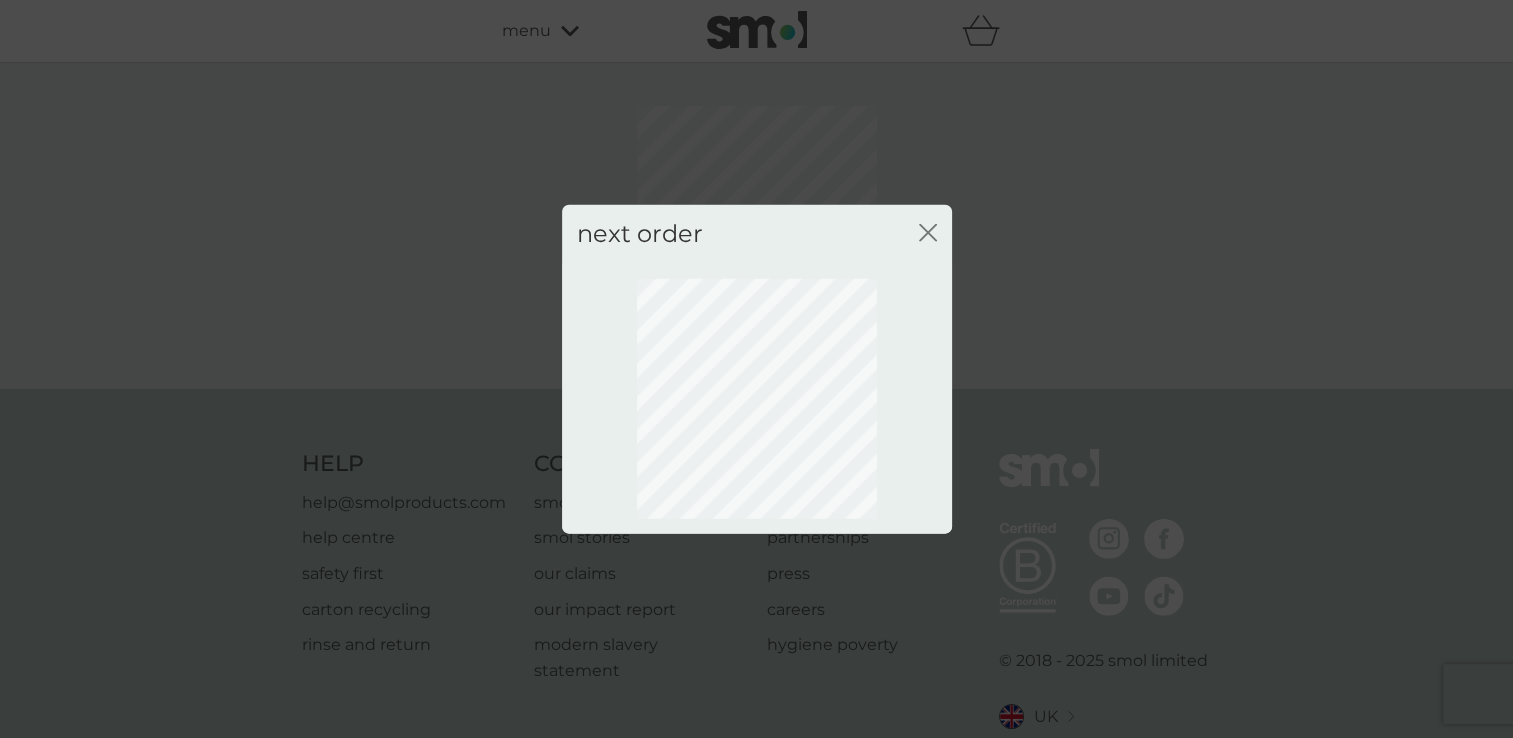 click on "close" at bounding box center [928, 234] 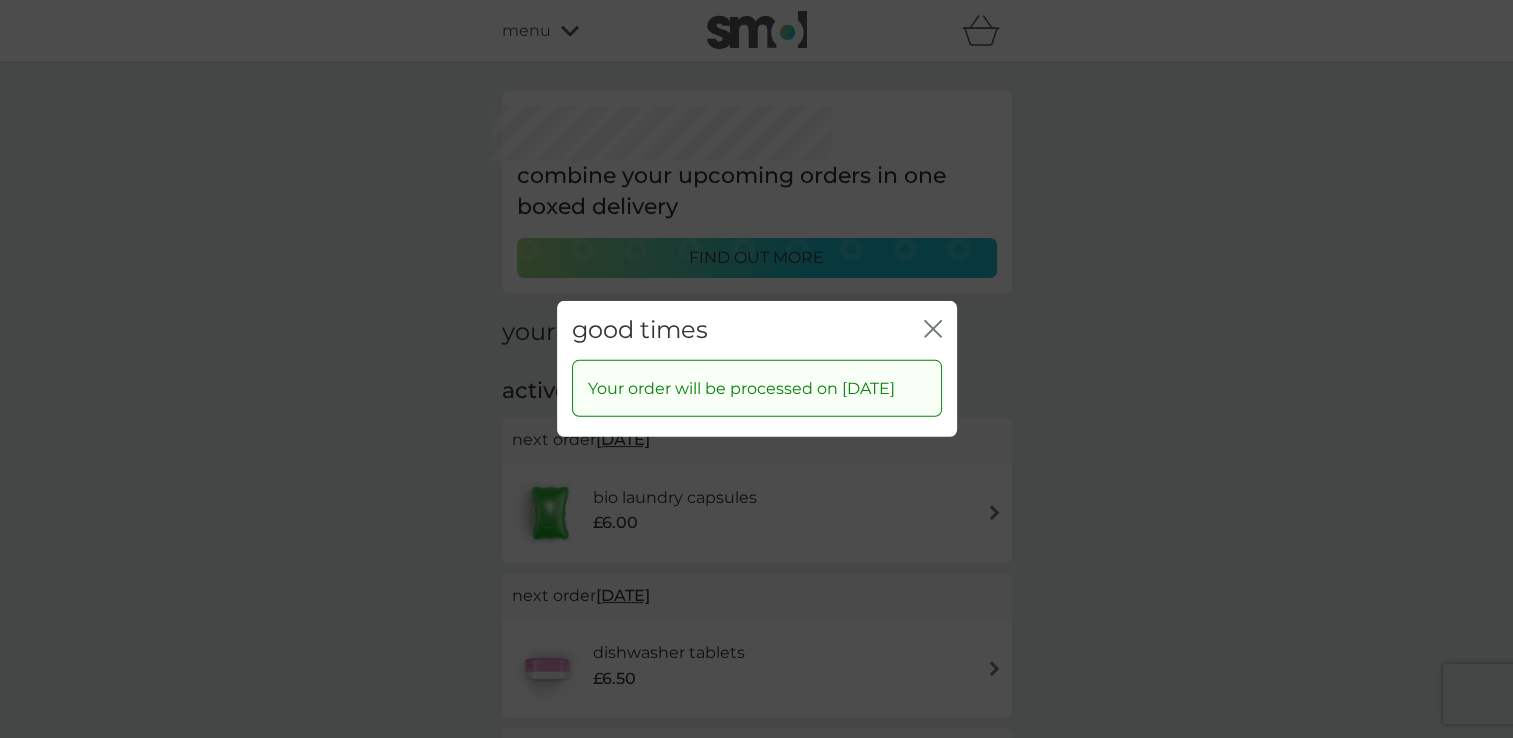 click 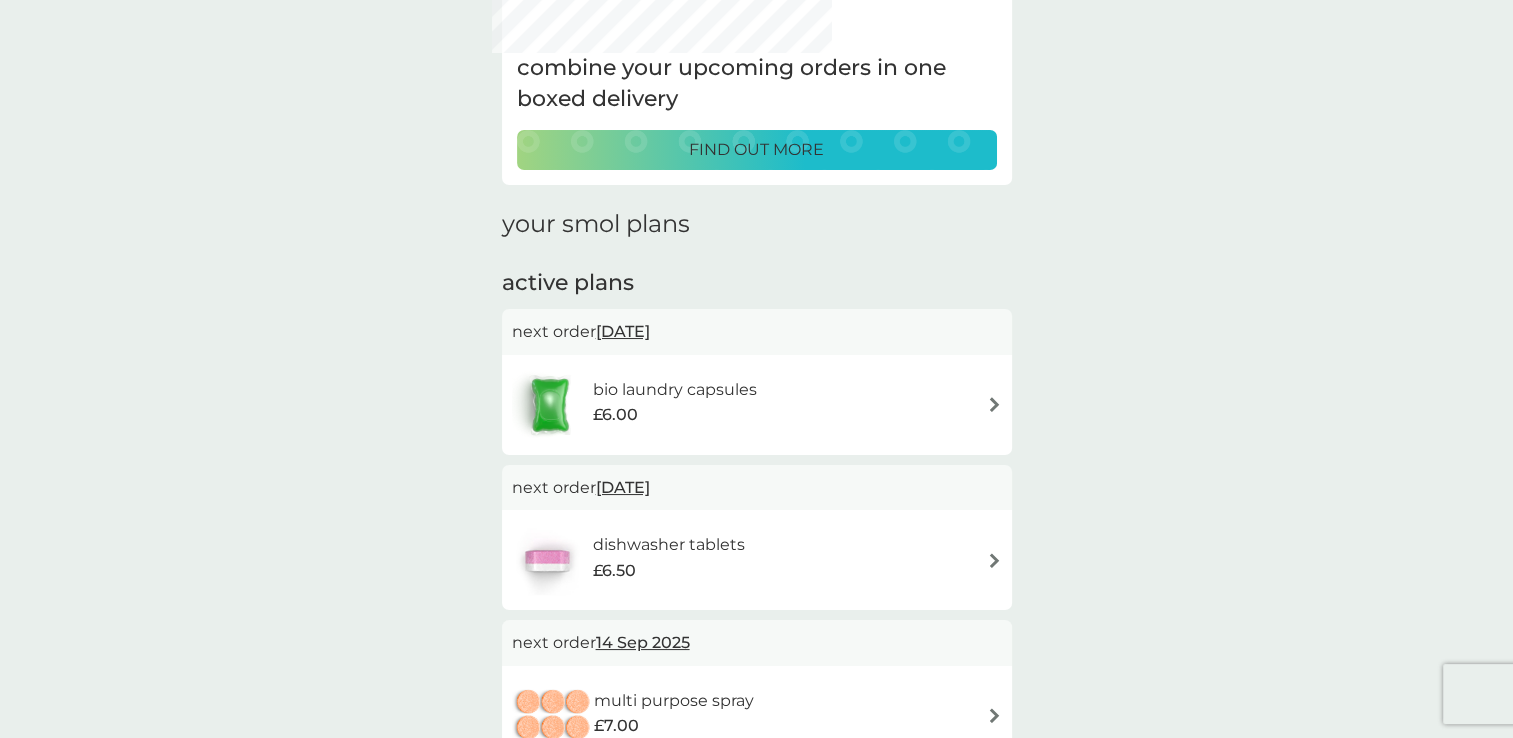scroll, scrollTop: 200, scrollLeft: 0, axis: vertical 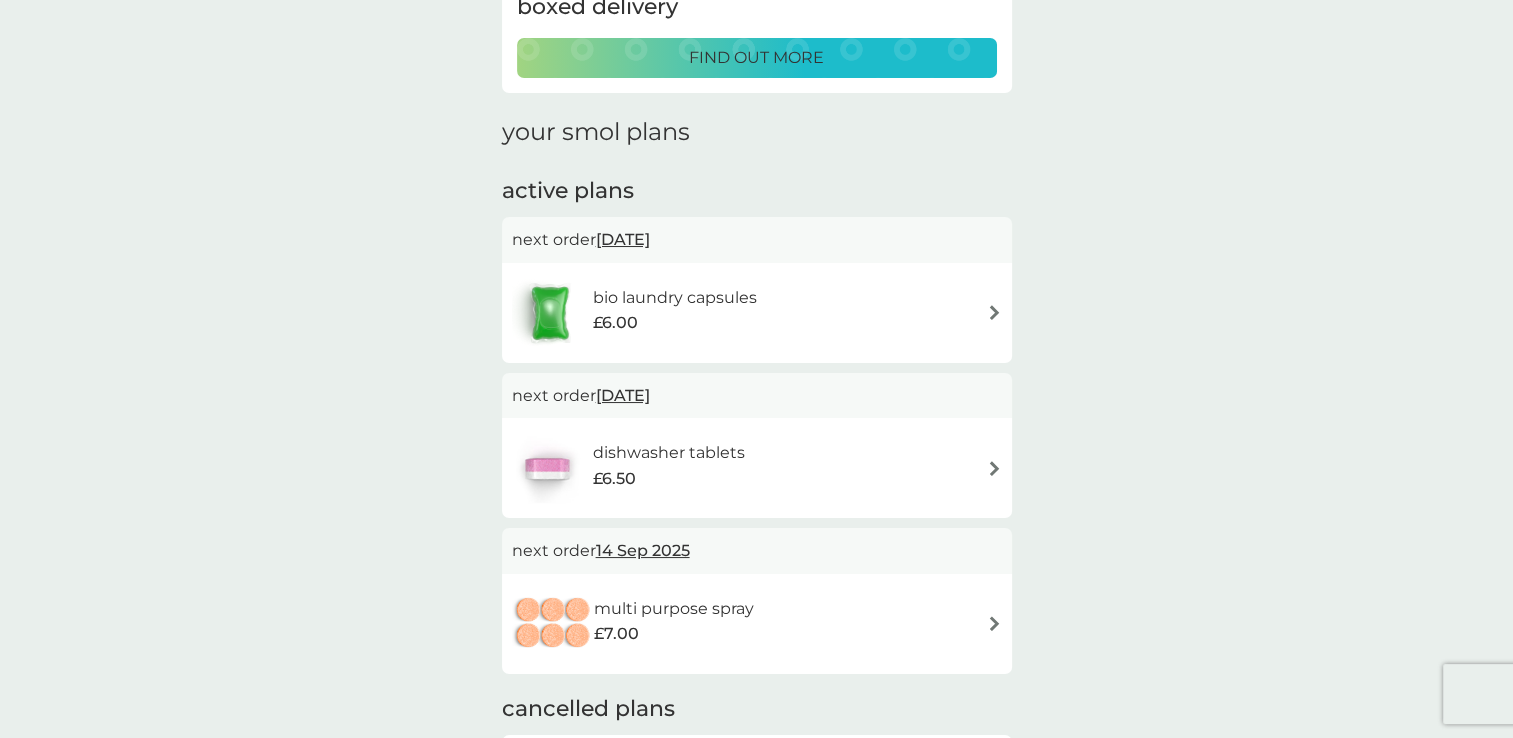 click on "11 Sep 2025" at bounding box center [623, 395] 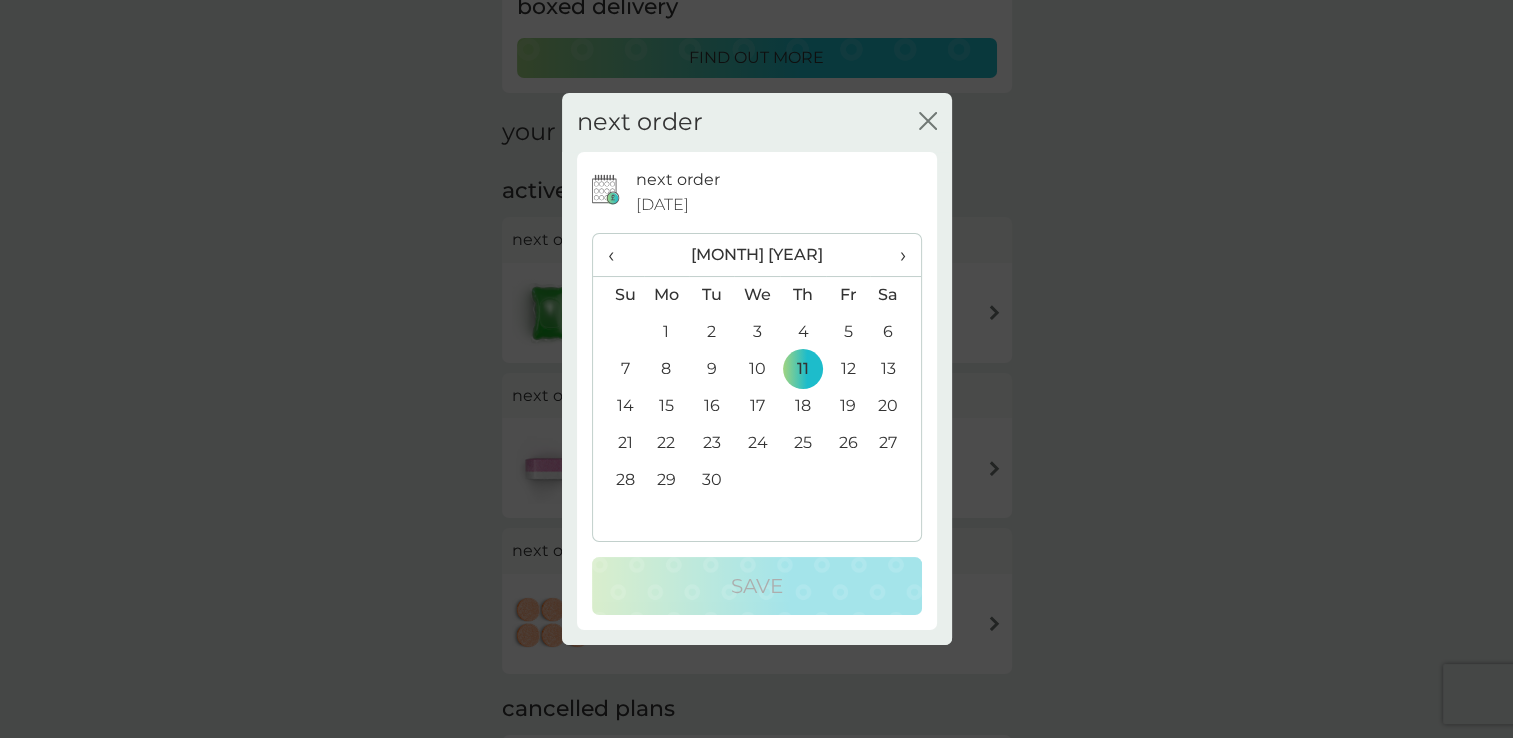 click on "14" at bounding box center [618, 406] 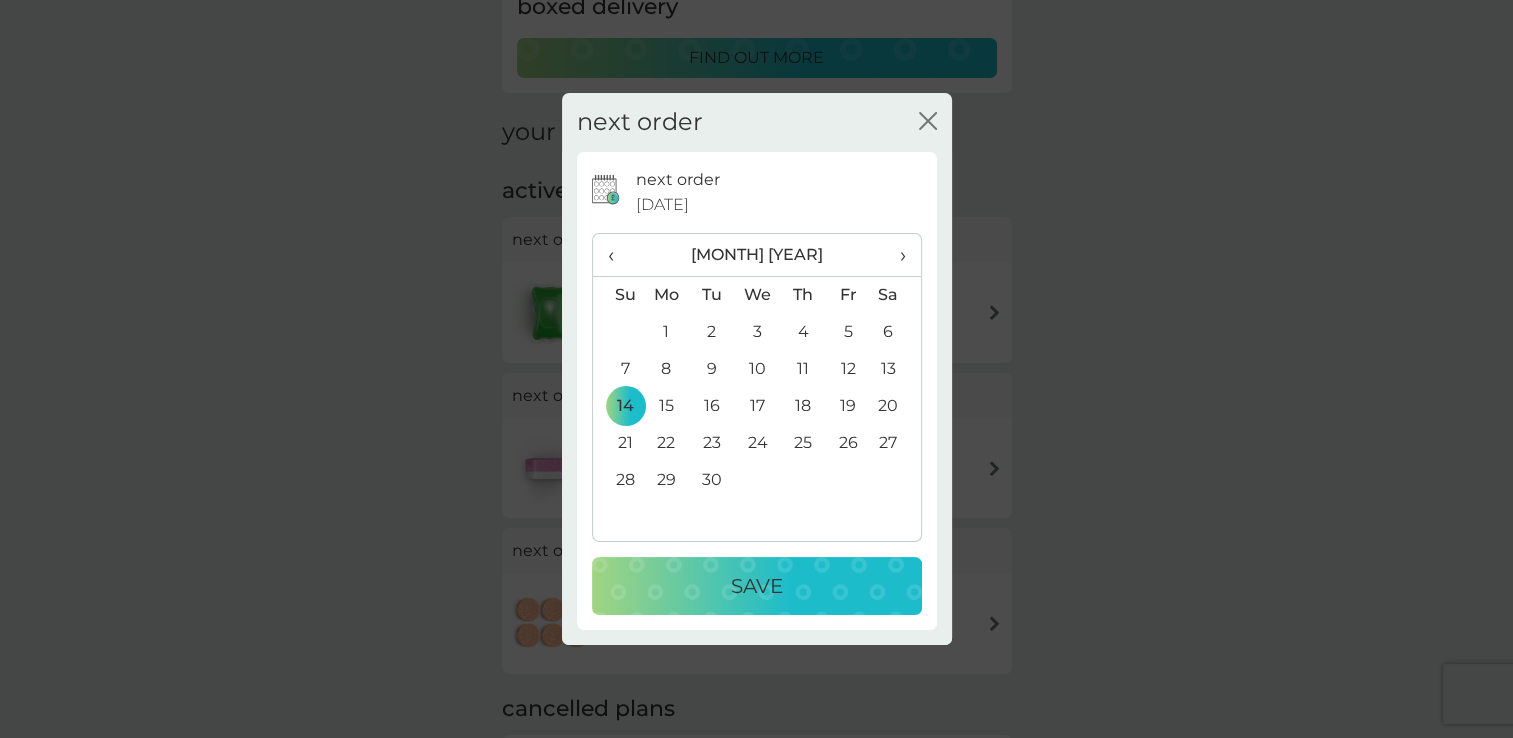 click on "Save" at bounding box center [757, 586] 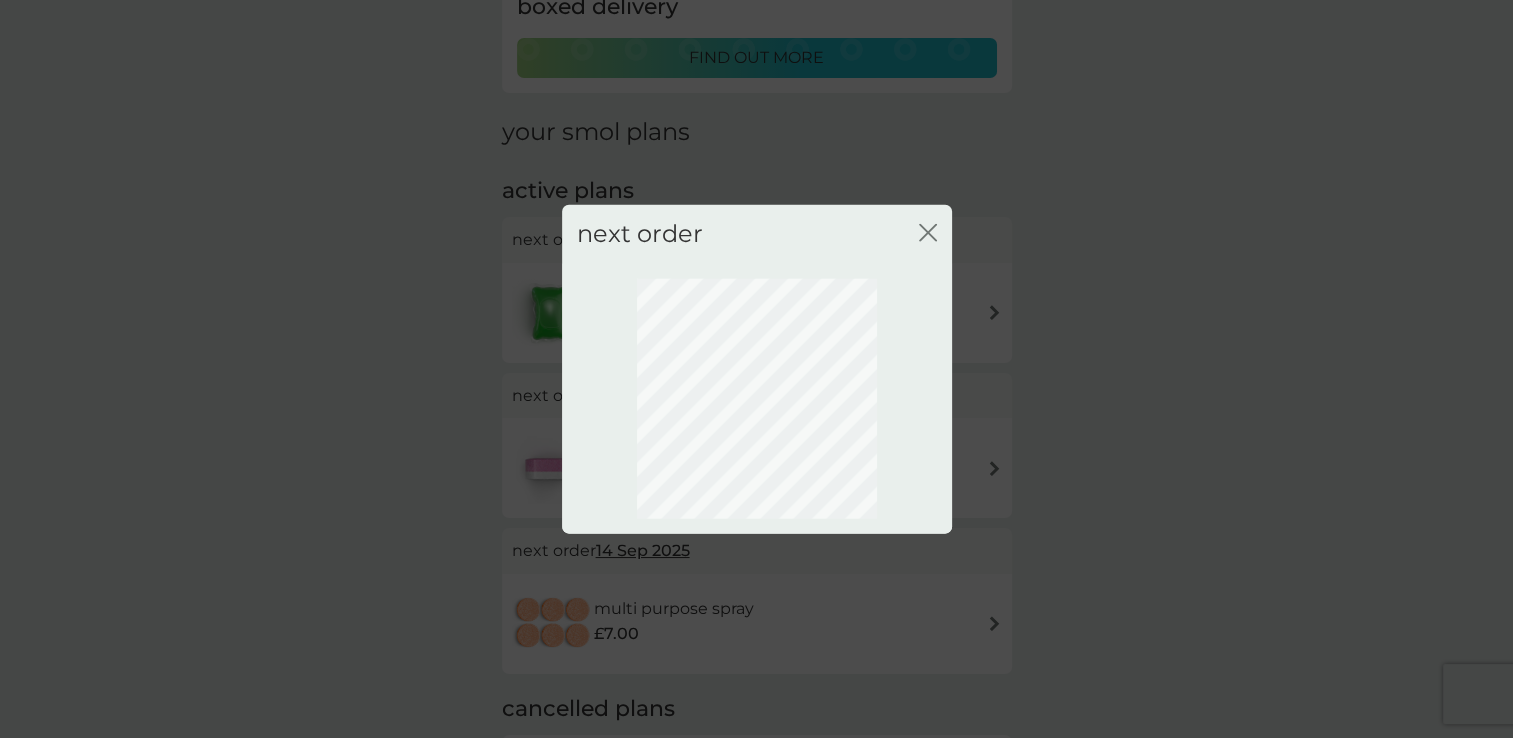 click 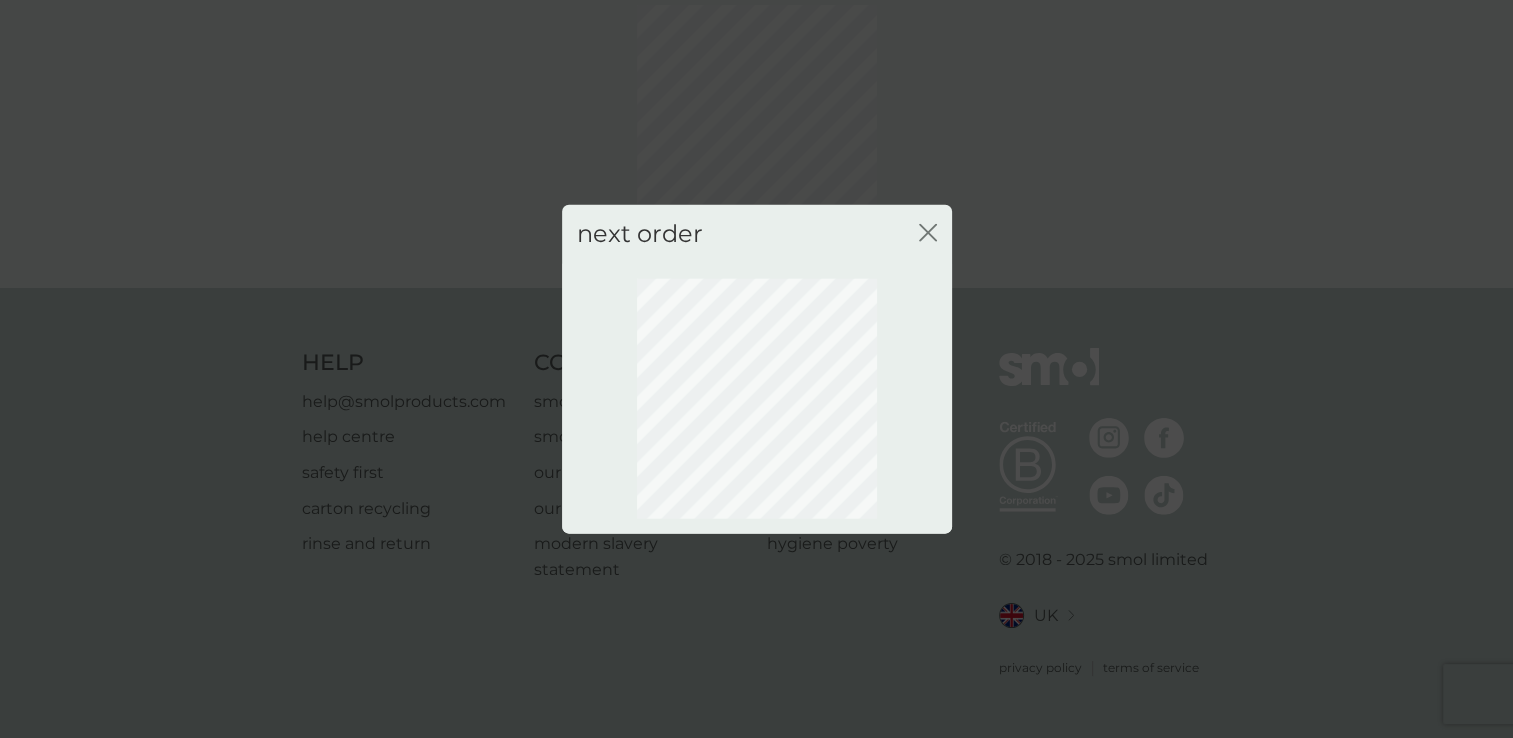 scroll, scrollTop: 100, scrollLeft: 0, axis: vertical 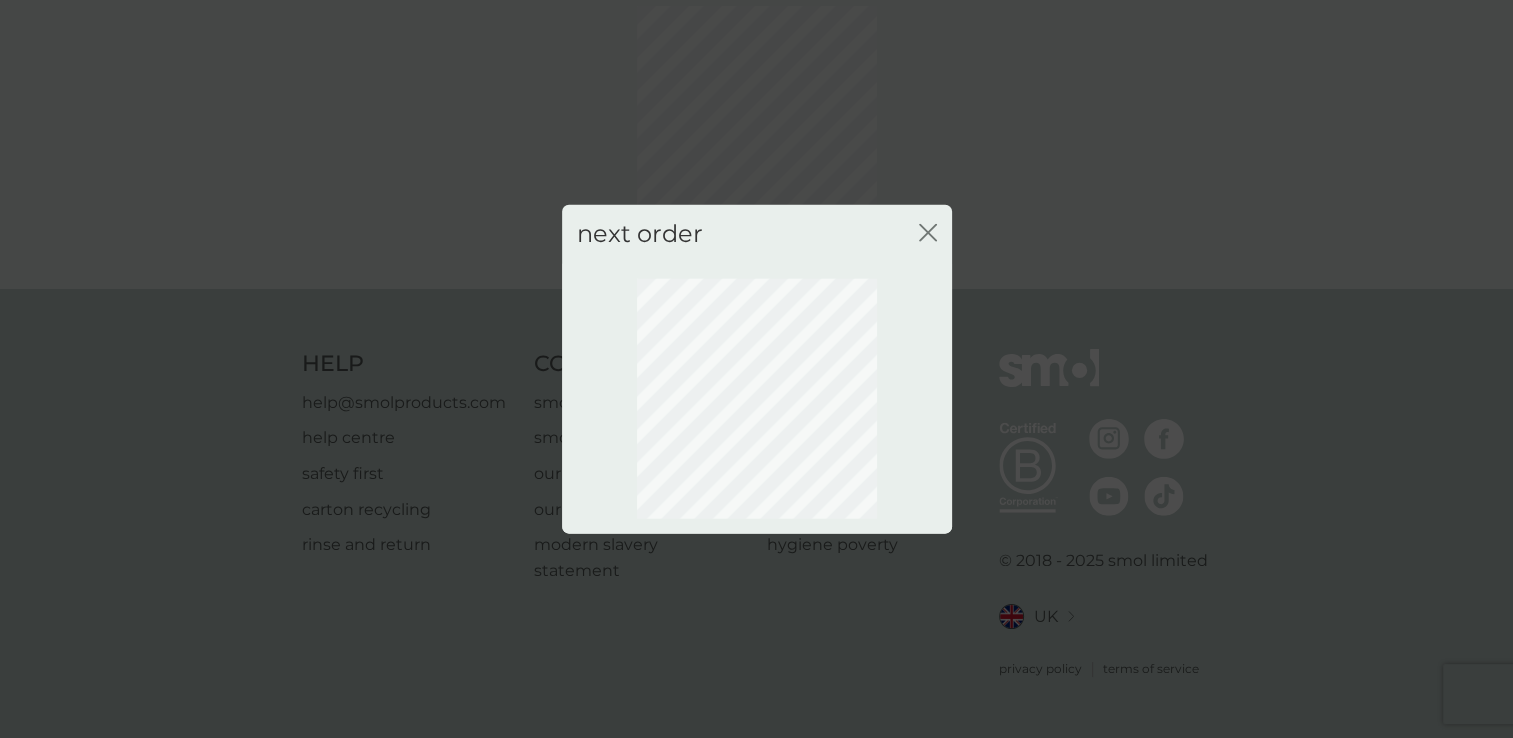 click on "close" 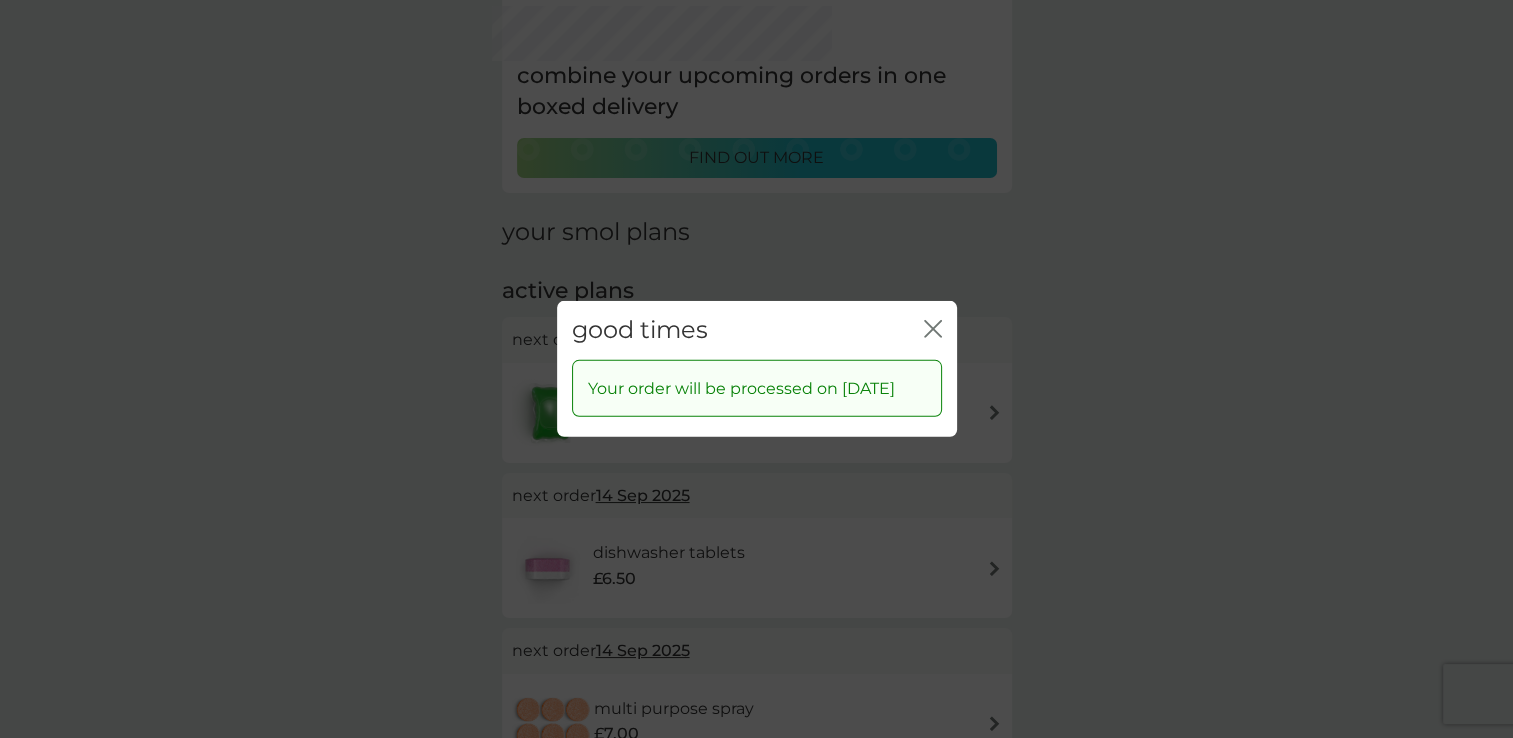 click on "close" 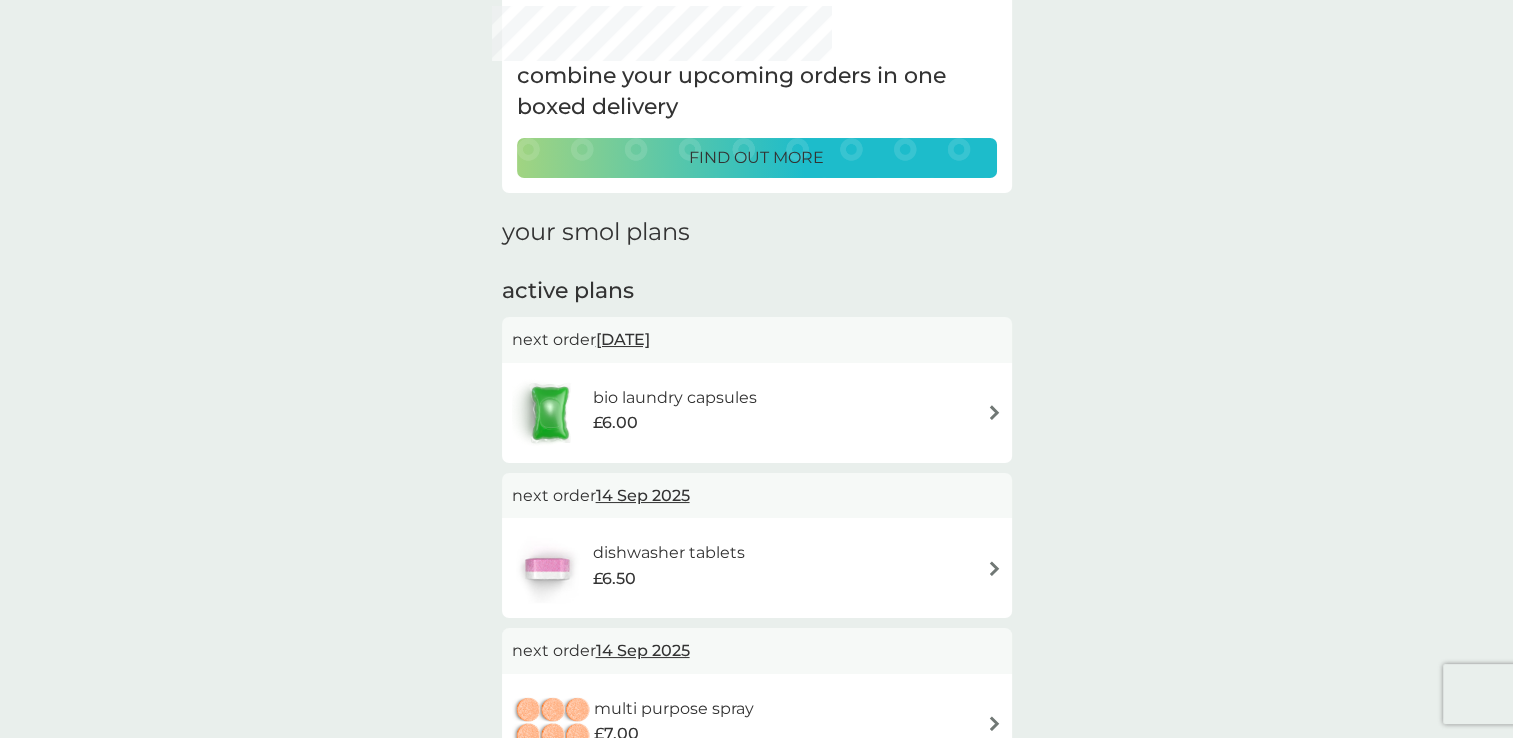 click on "11 Sep 2025" at bounding box center (623, 339) 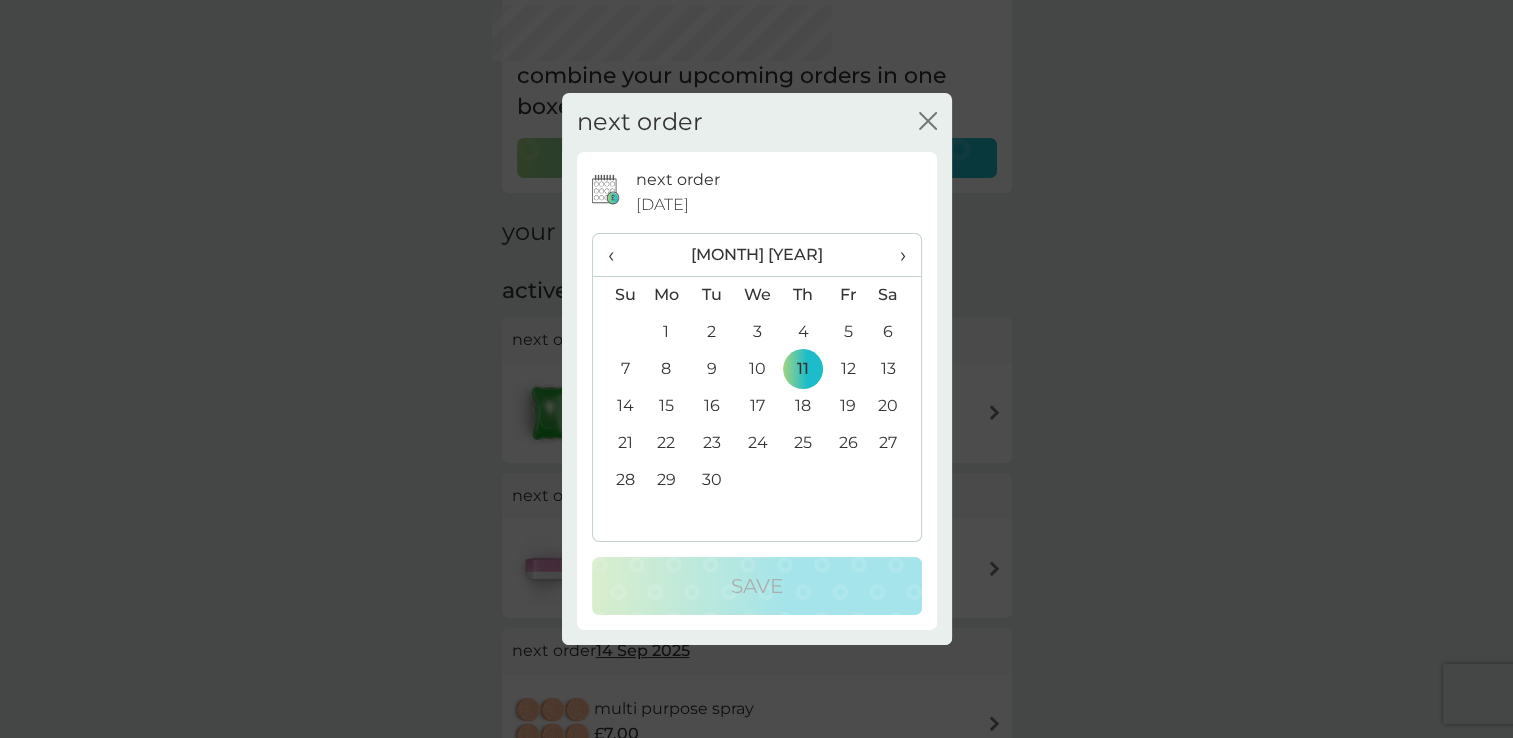 click on "14" at bounding box center (618, 406) 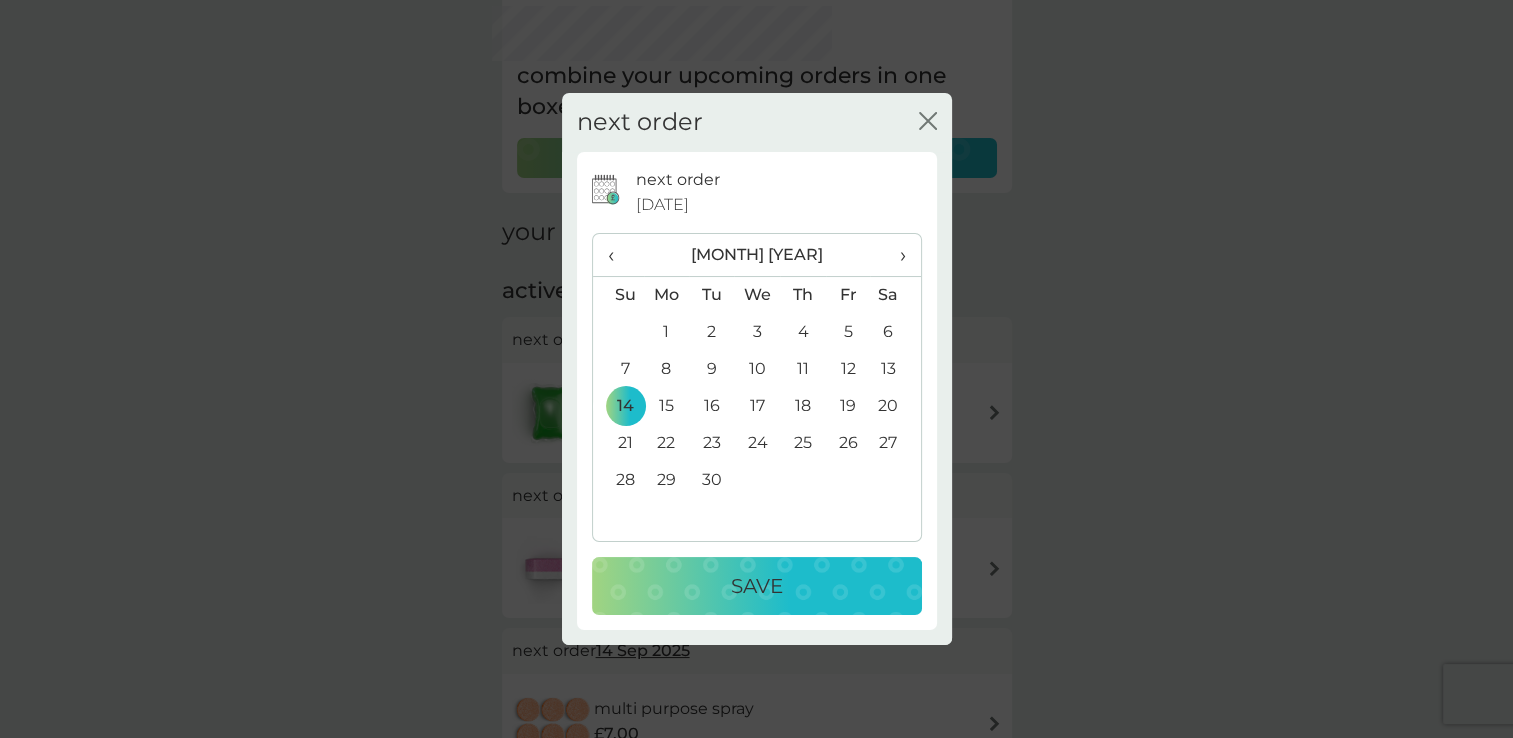 click on "Save" at bounding box center (757, 586) 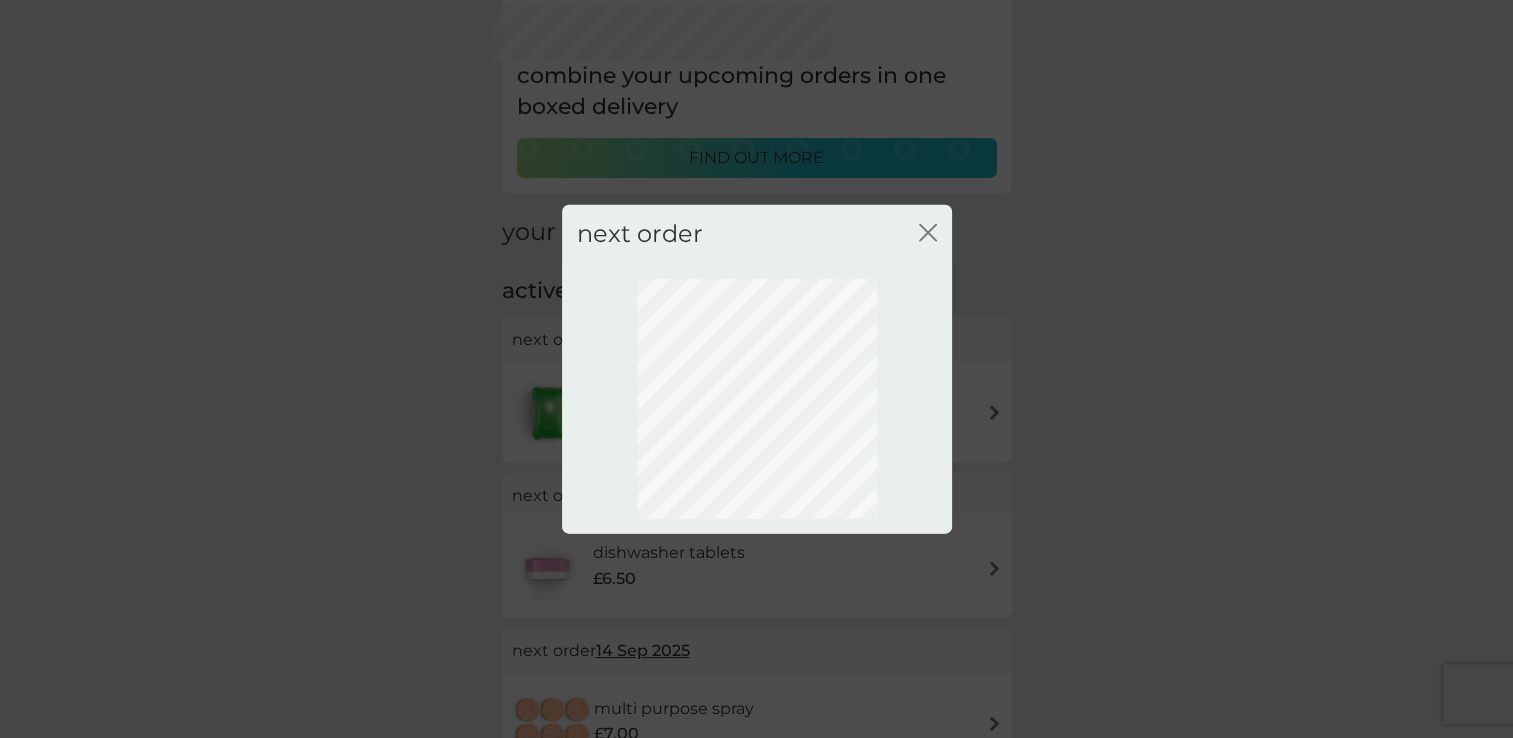click 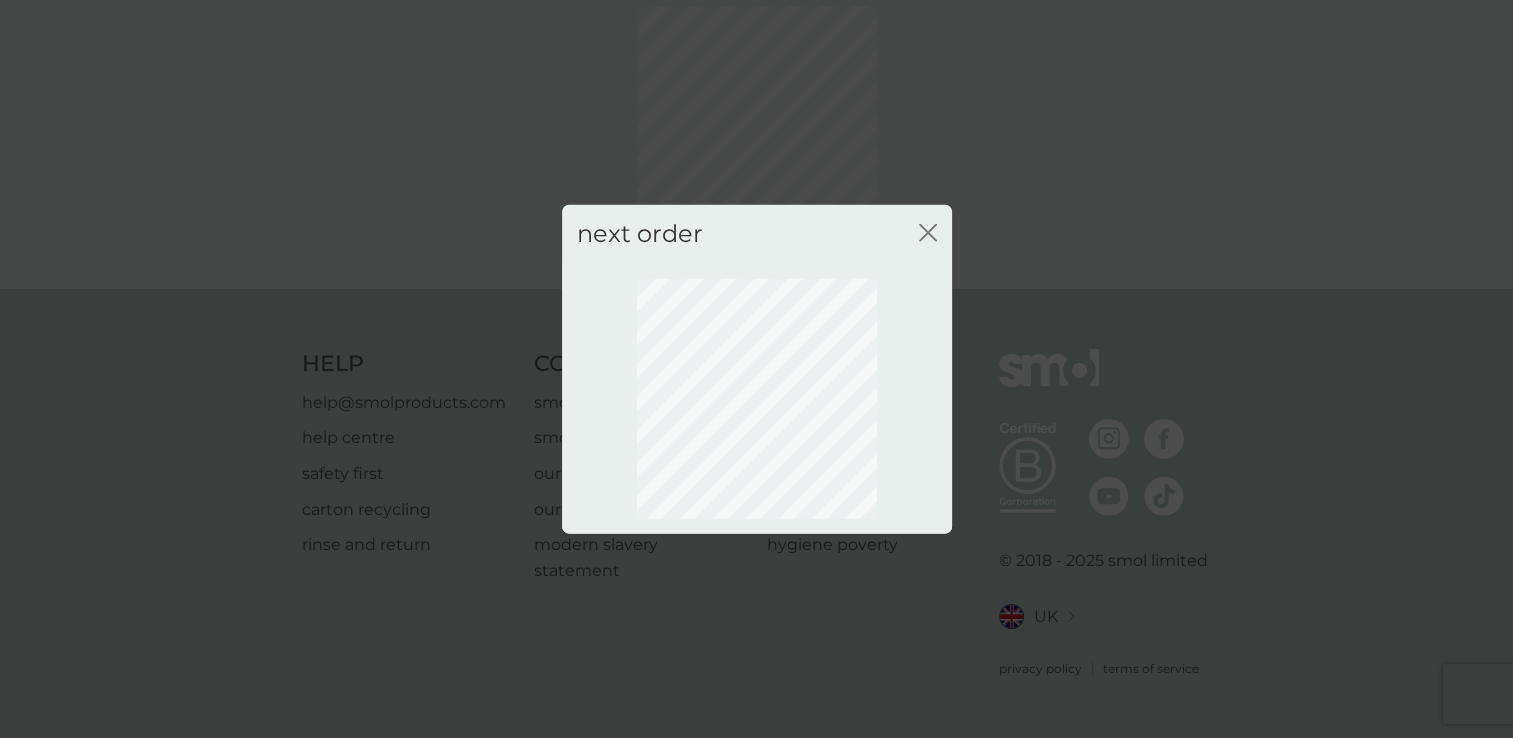 click on "close" 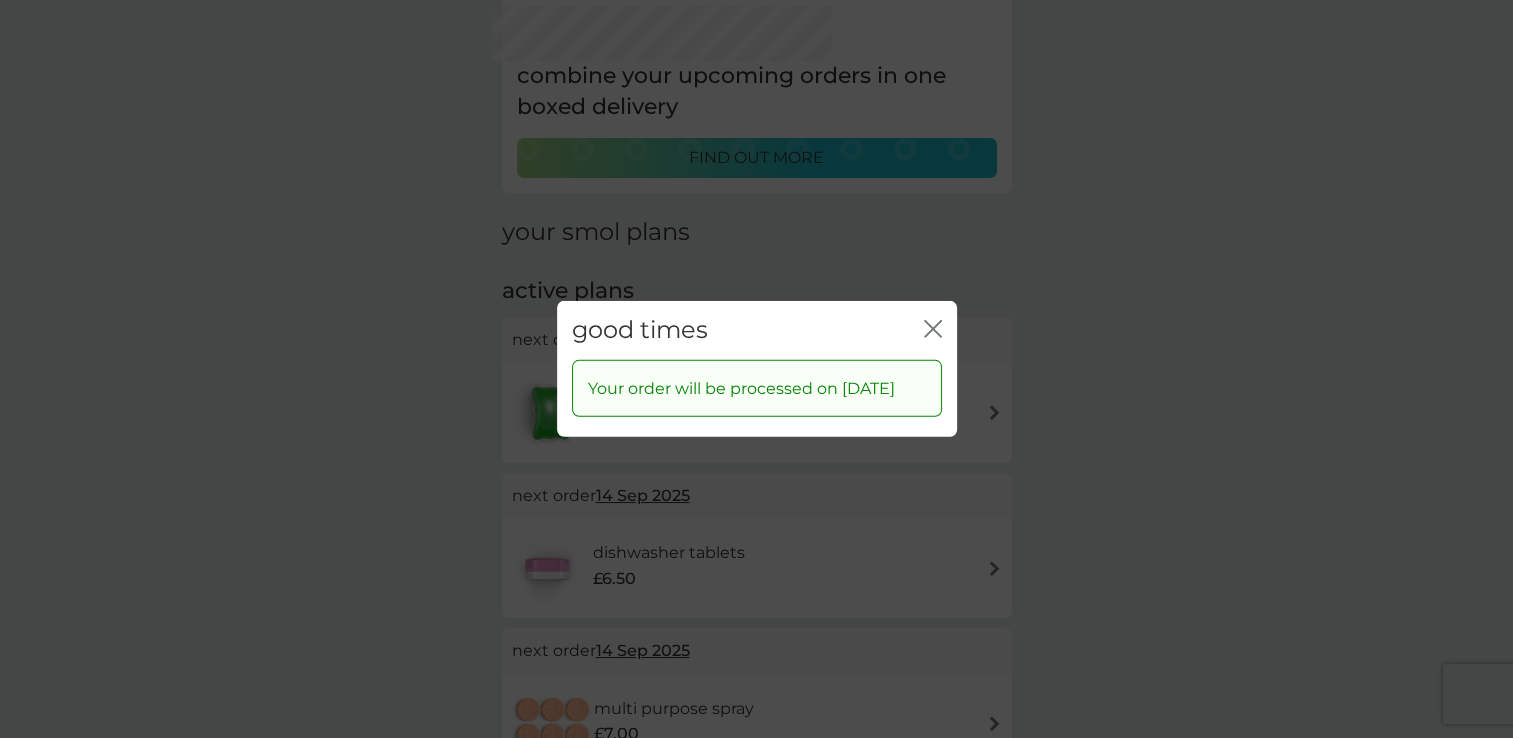 click on "close" 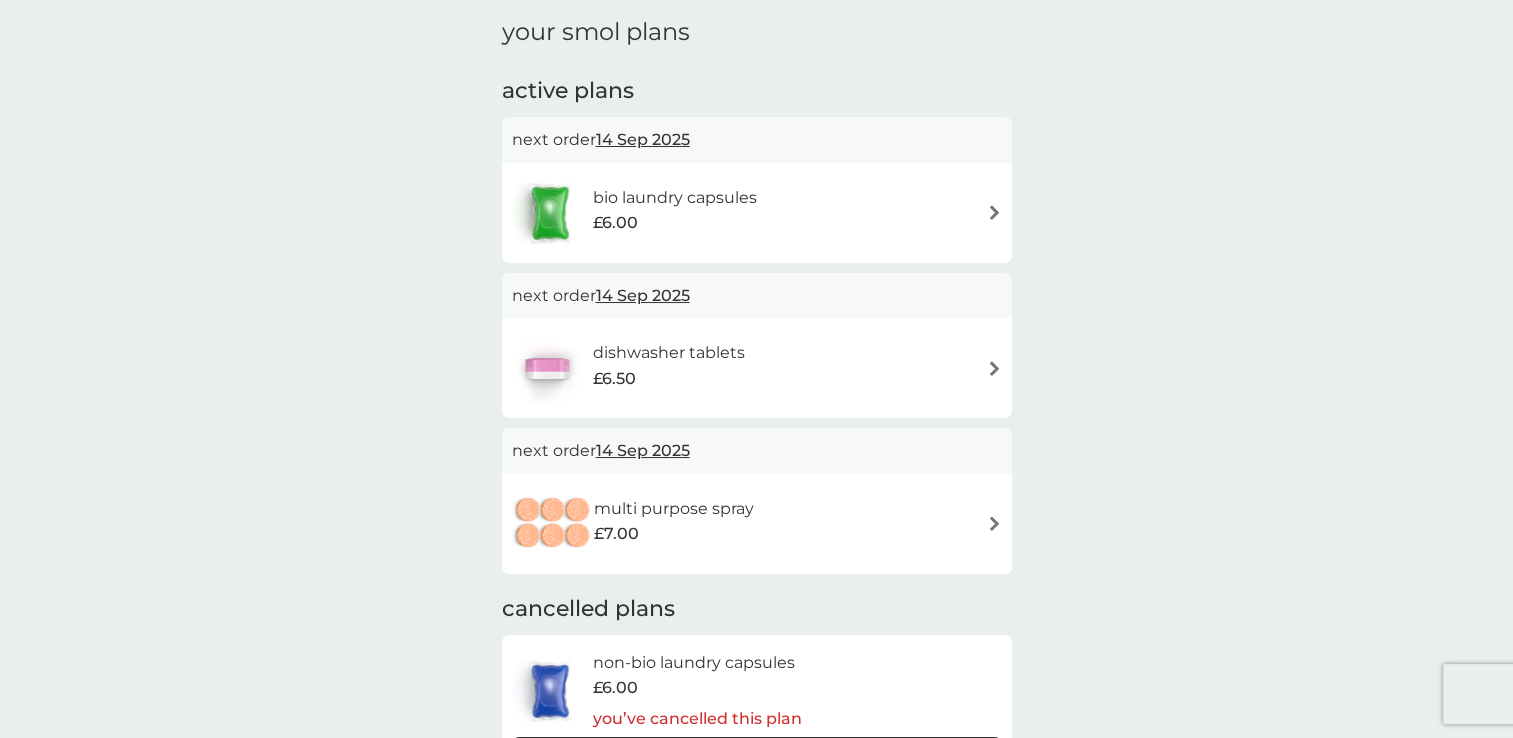 scroll, scrollTop: 0, scrollLeft: 0, axis: both 